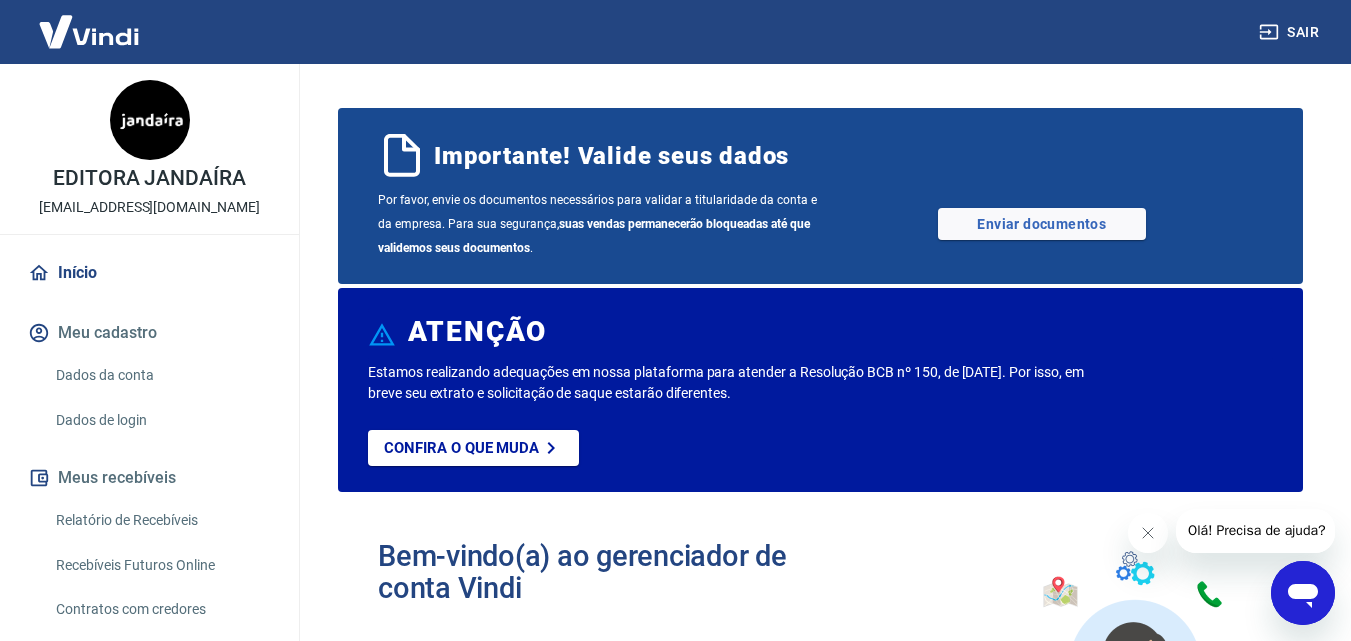 scroll, scrollTop: 0, scrollLeft: 0, axis: both 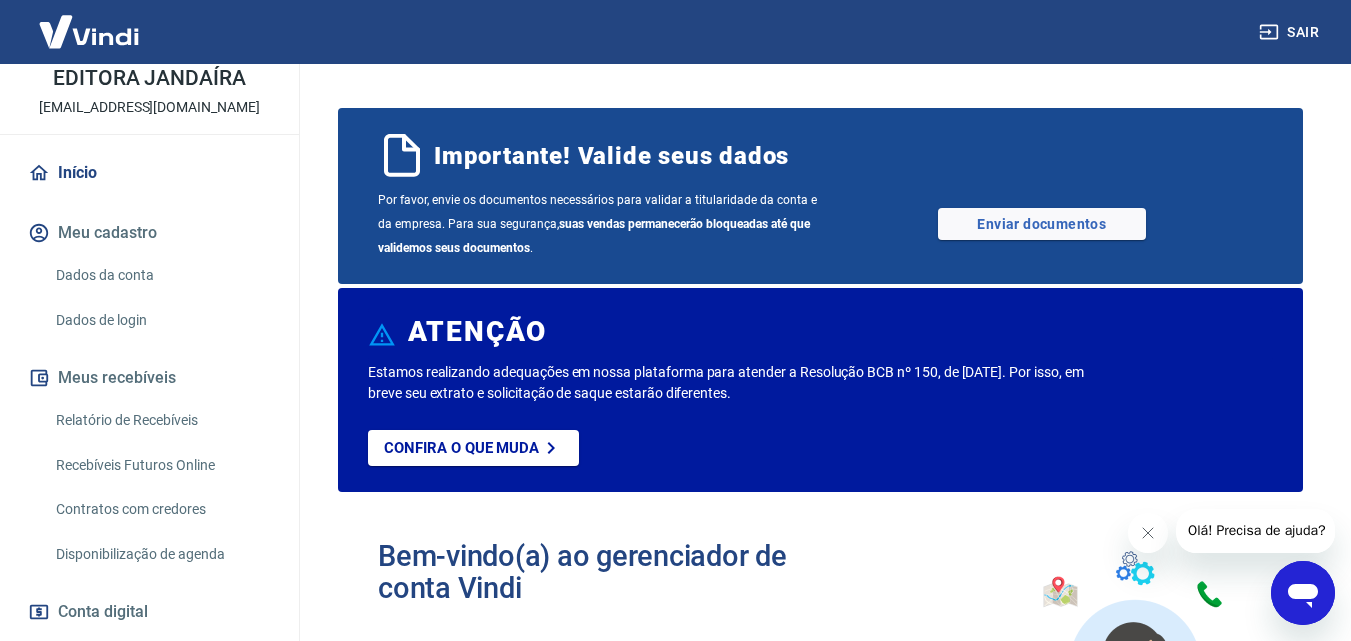 click on "Relatório de Recebíveis" at bounding box center (161, 420) 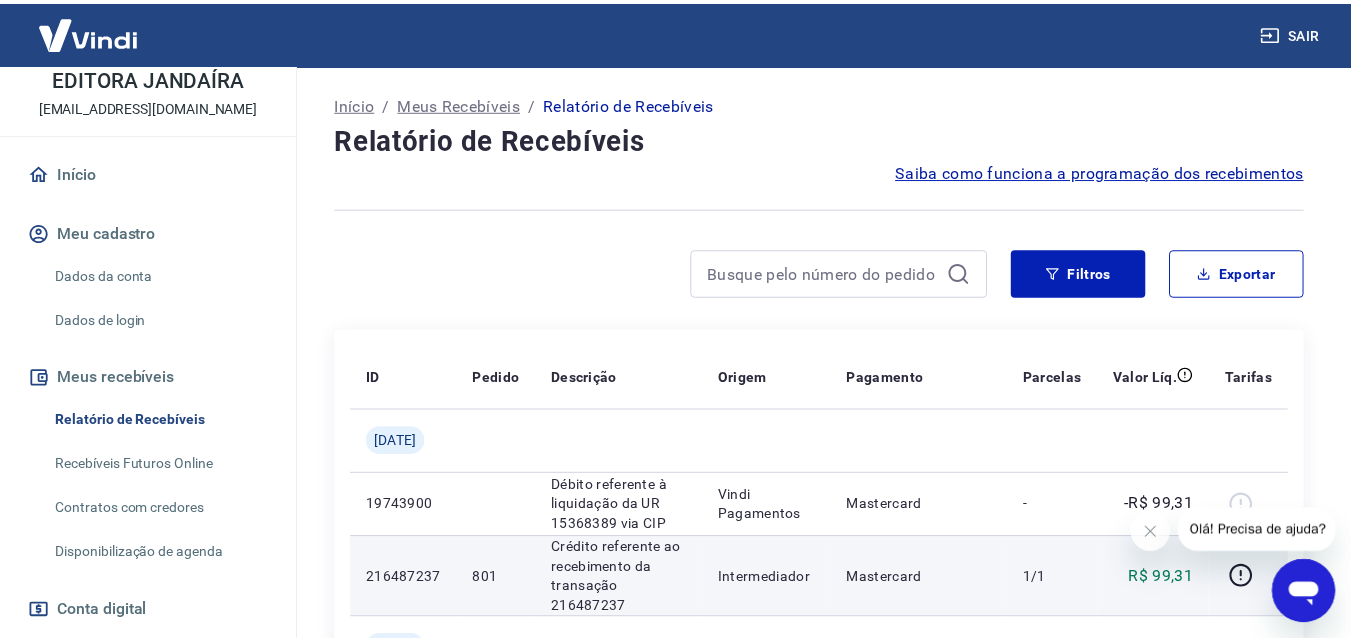 scroll, scrollTop: 200, scrollLeft: 0, axis: vertical 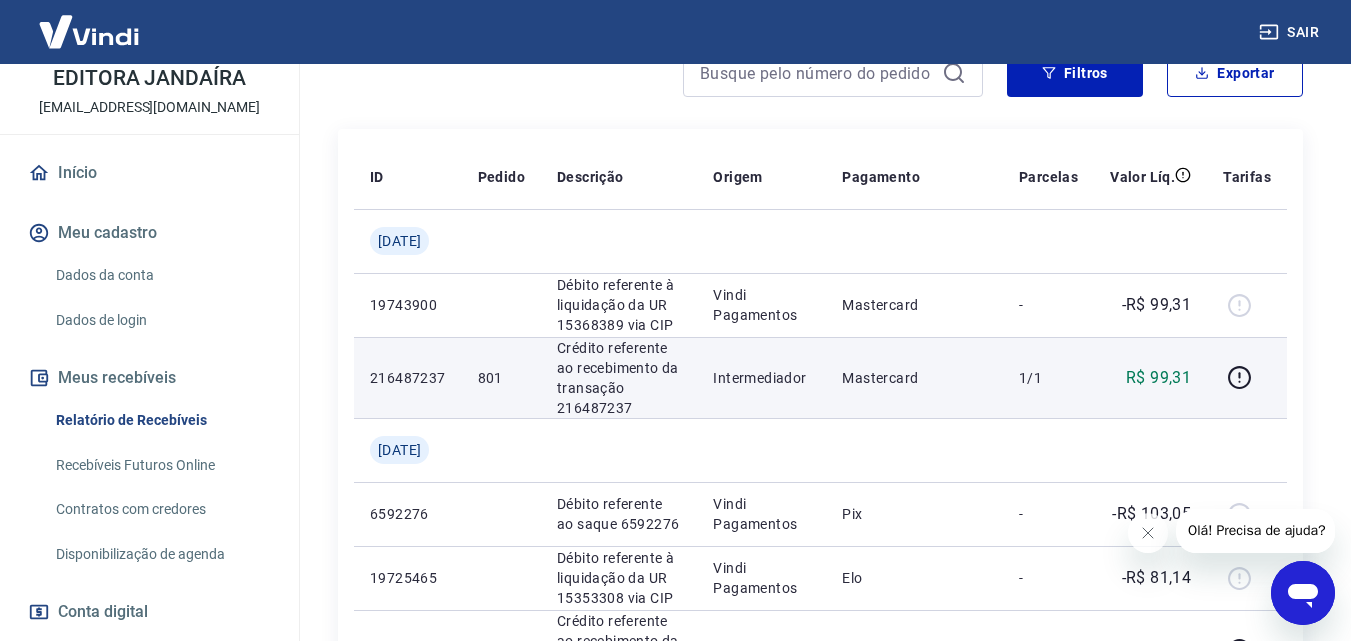click on "801" at bounding box center [501, 378] 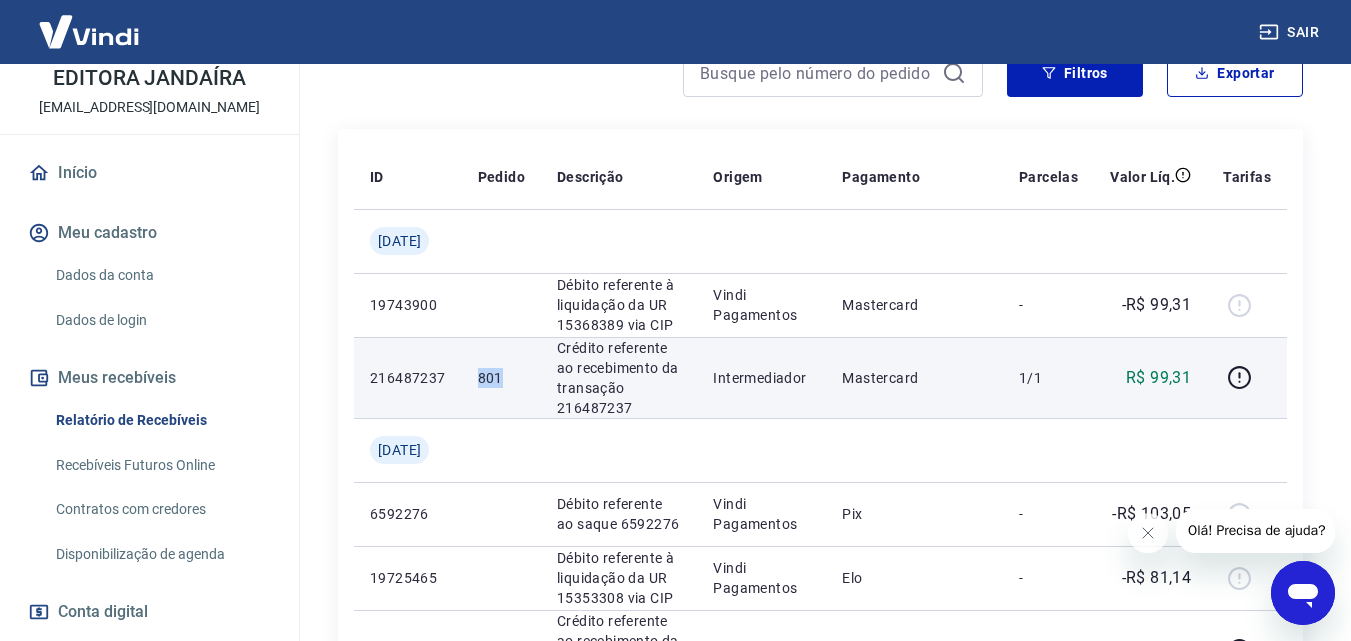 click on "801" at bounding box center (501, 378) 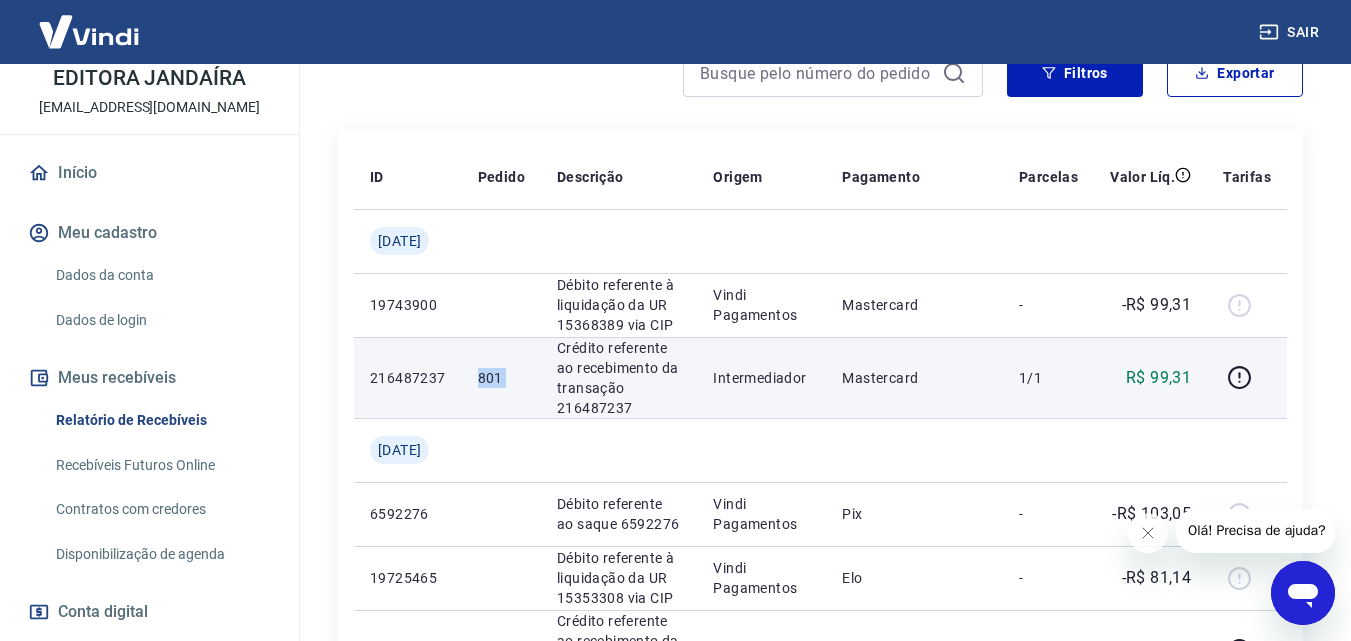 click on "801" at bounding box center (501, 378) 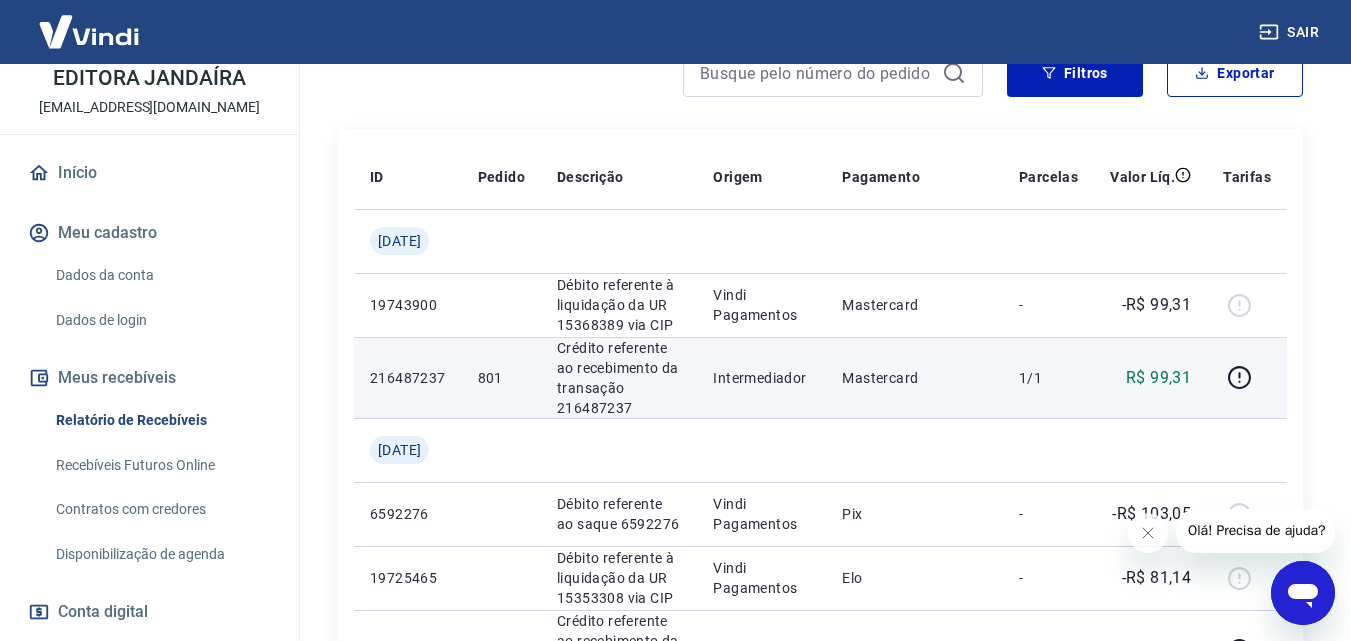 click on "216487237" at bounding box center (408, 378) 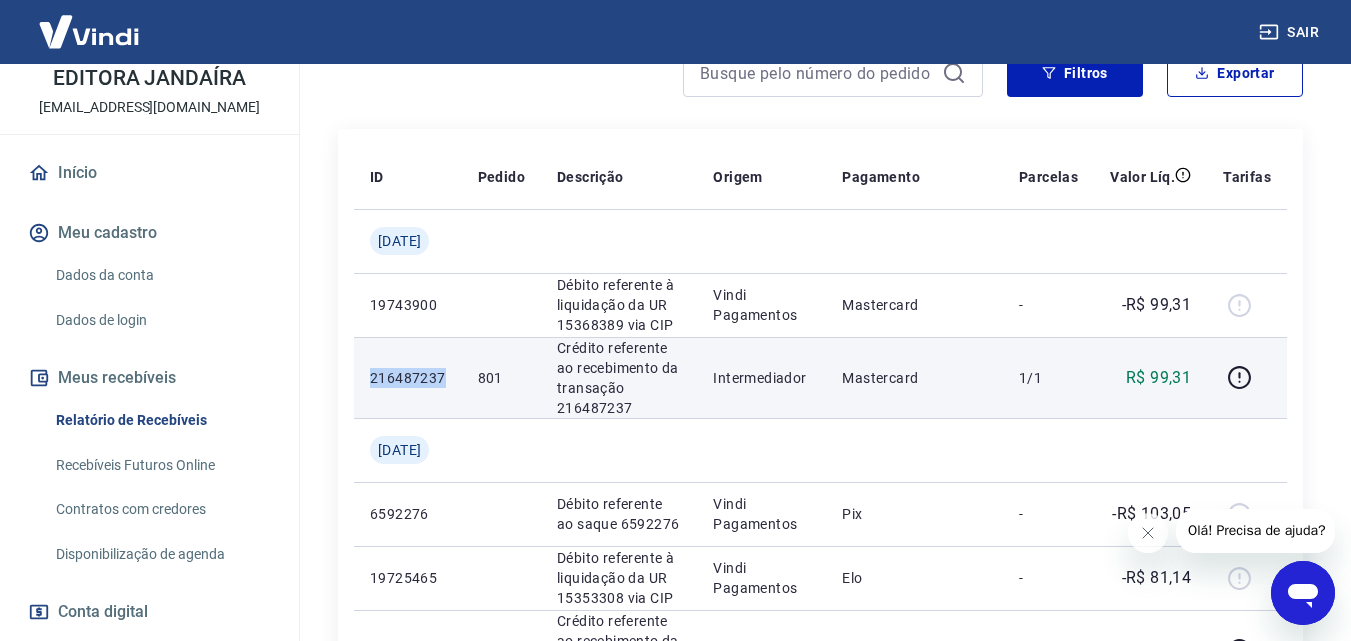 click on "216487237" at bounding box center [408, 378] 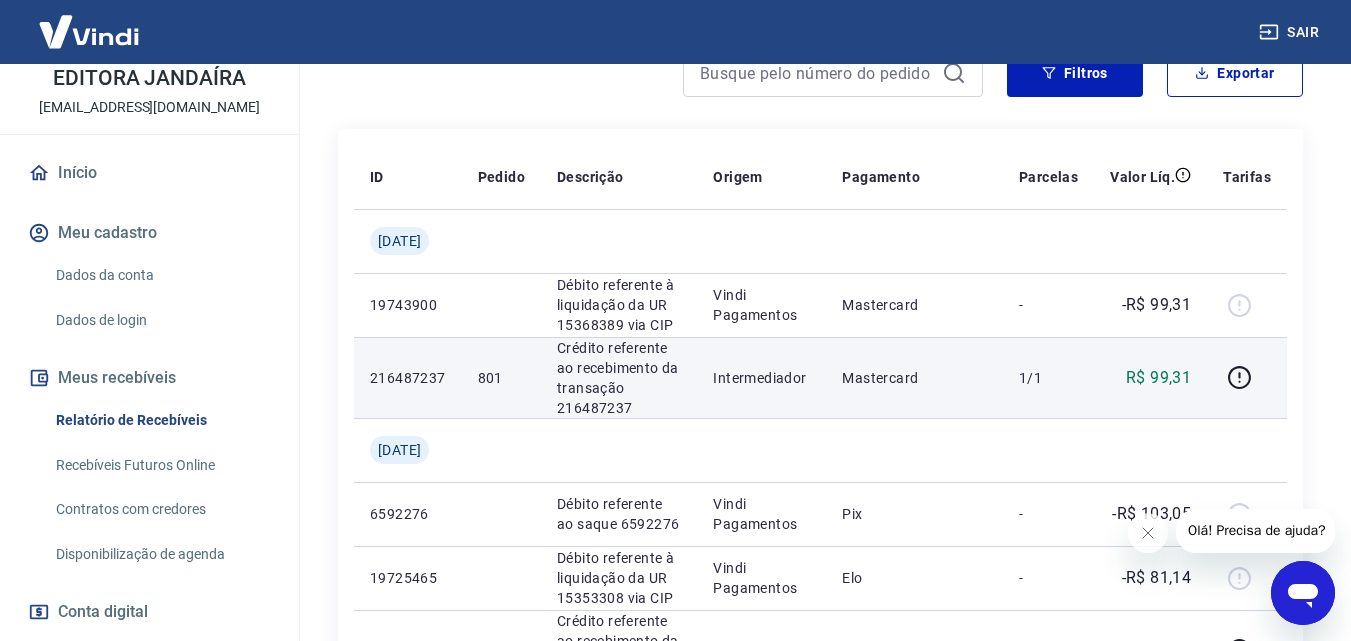 click on "Crédito referente ao recebimento da transação 216487237" at bounding box center [619, 378] 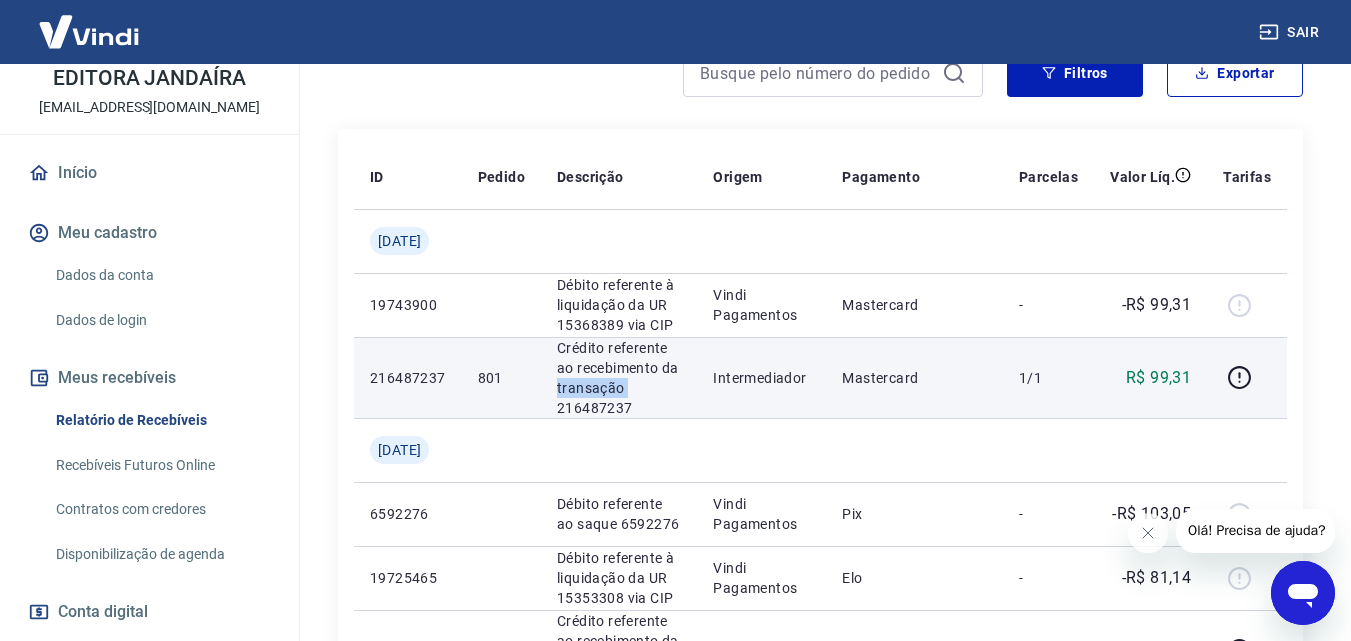 click on "Crédito referente ao recebimento da transação 216487237" at bounding box center [619, 378] 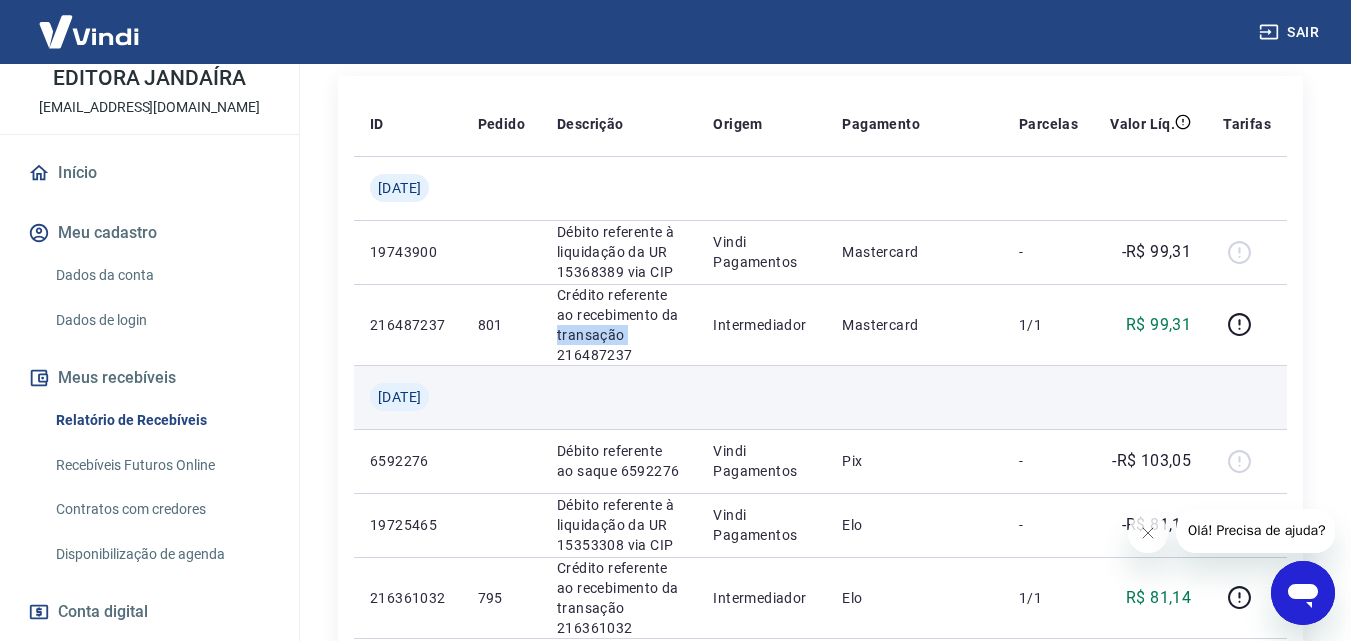 scroll, scrollTop: 300, scrollLeft: 0, axis: vertical 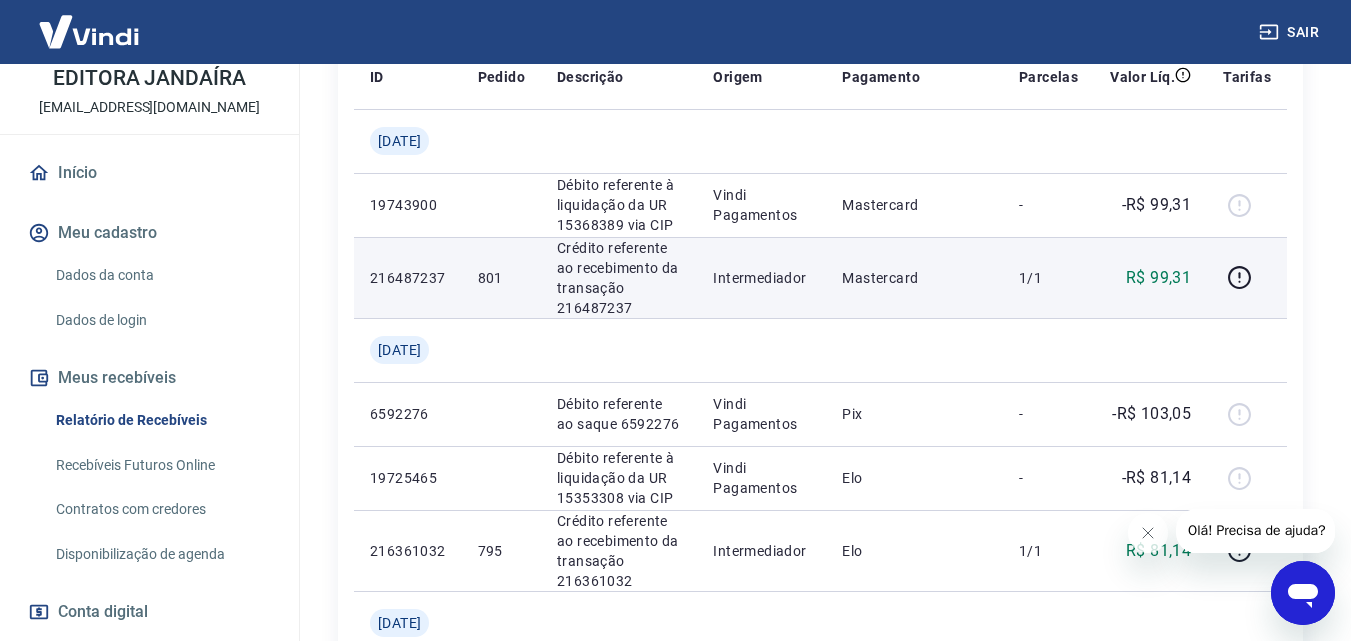 click on "R$ 99,31" at bounding box center (1158, 278) 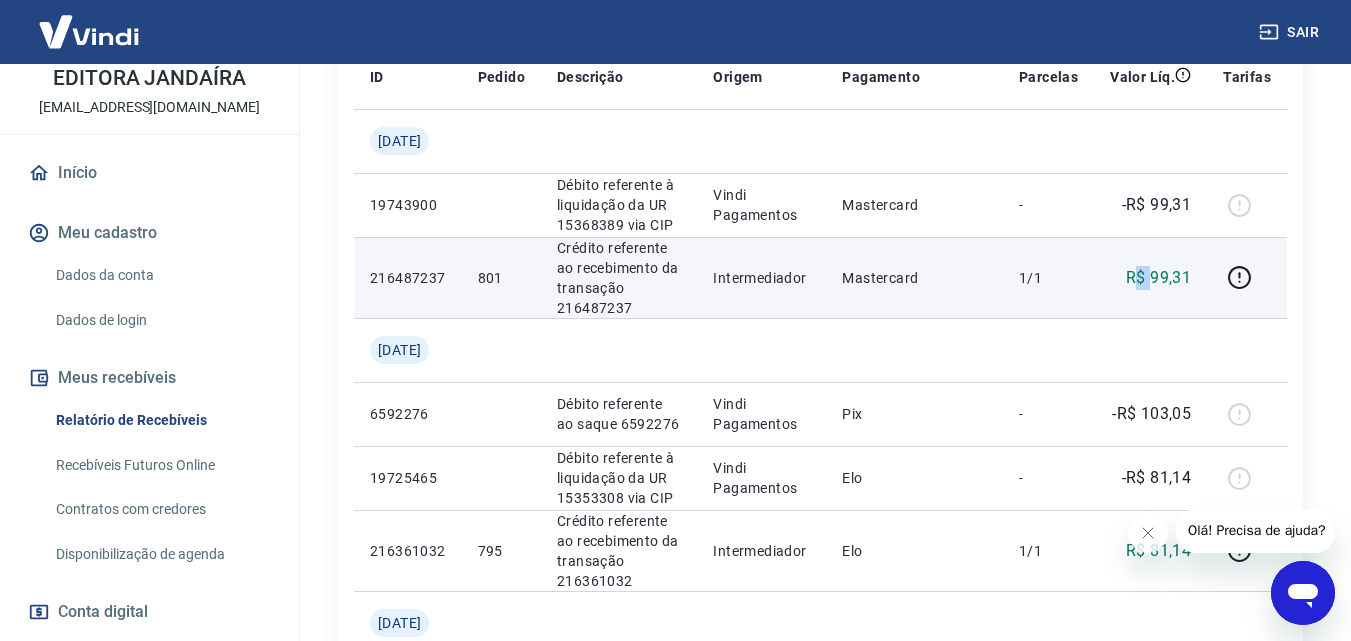 click on "R$ 99,31" at bounding box center (1158, 278) 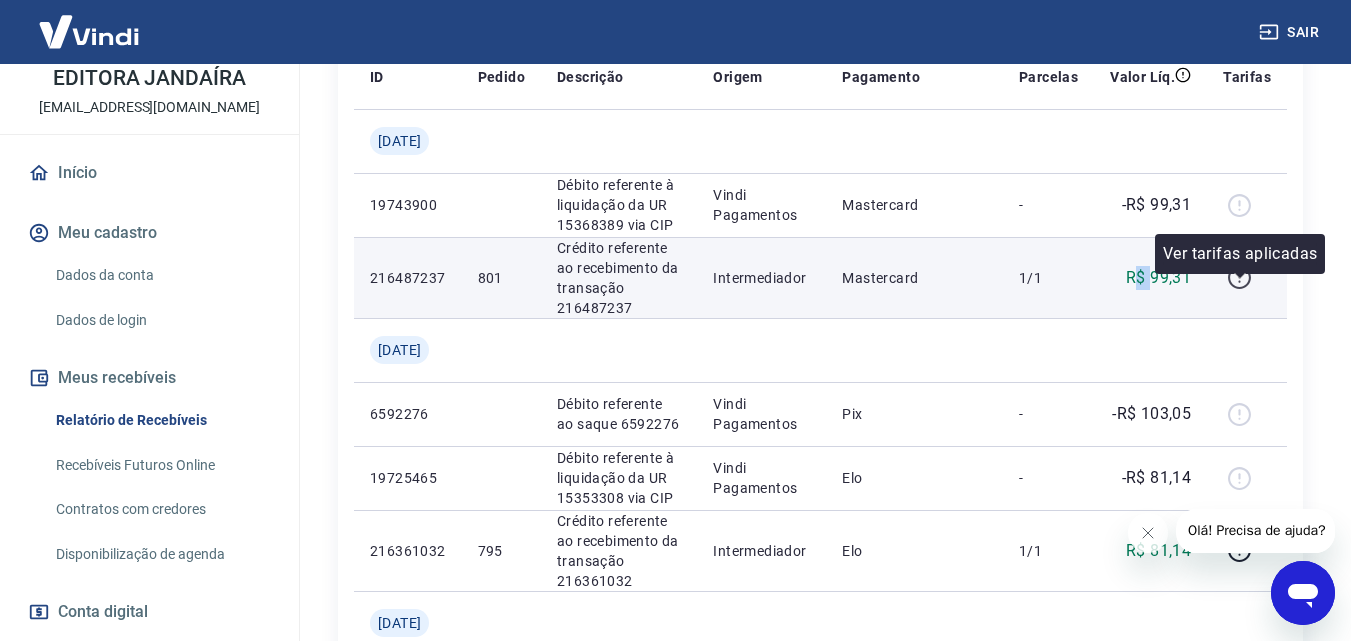 click 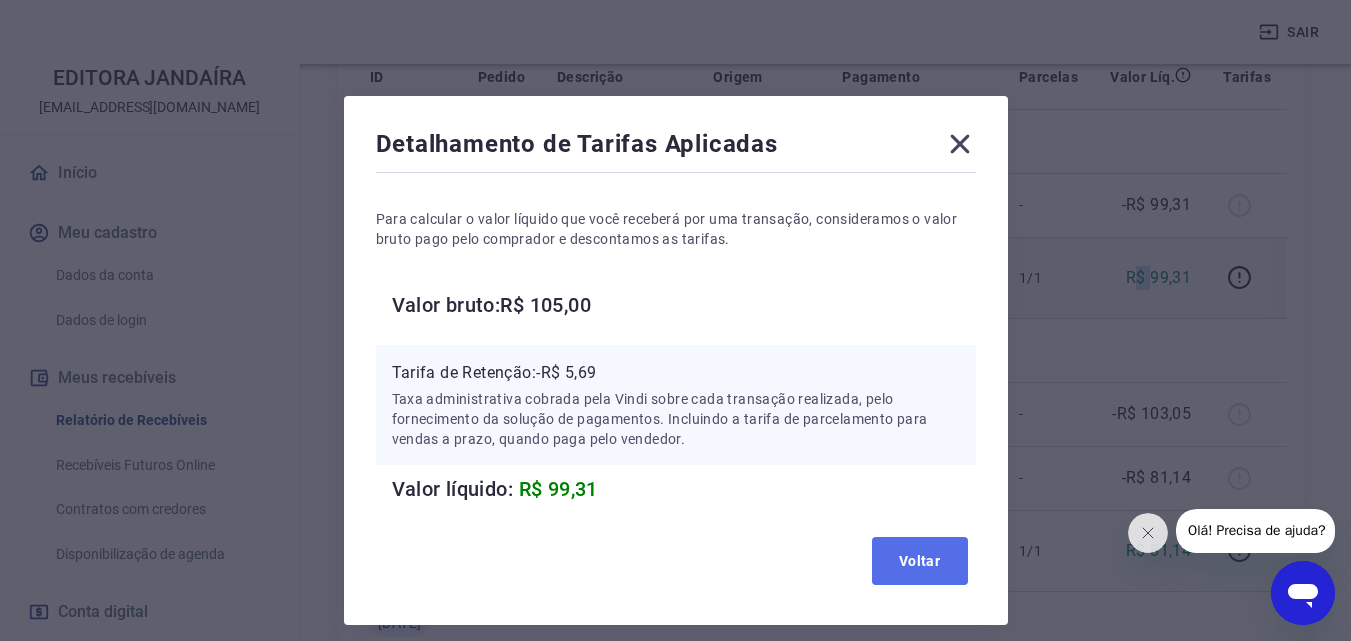 click on "Voltar" at bounding box center [920, 561] 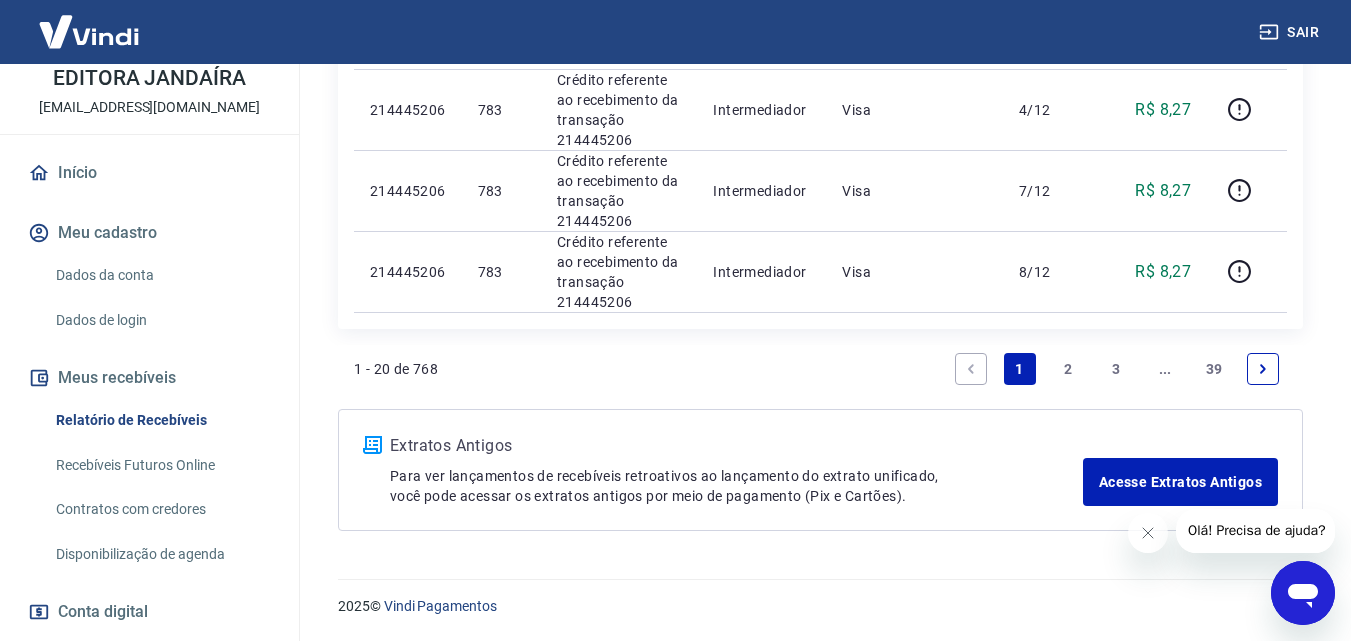 scroll, scrollTop: 2242, scrollLeft: 0, axis: vertical 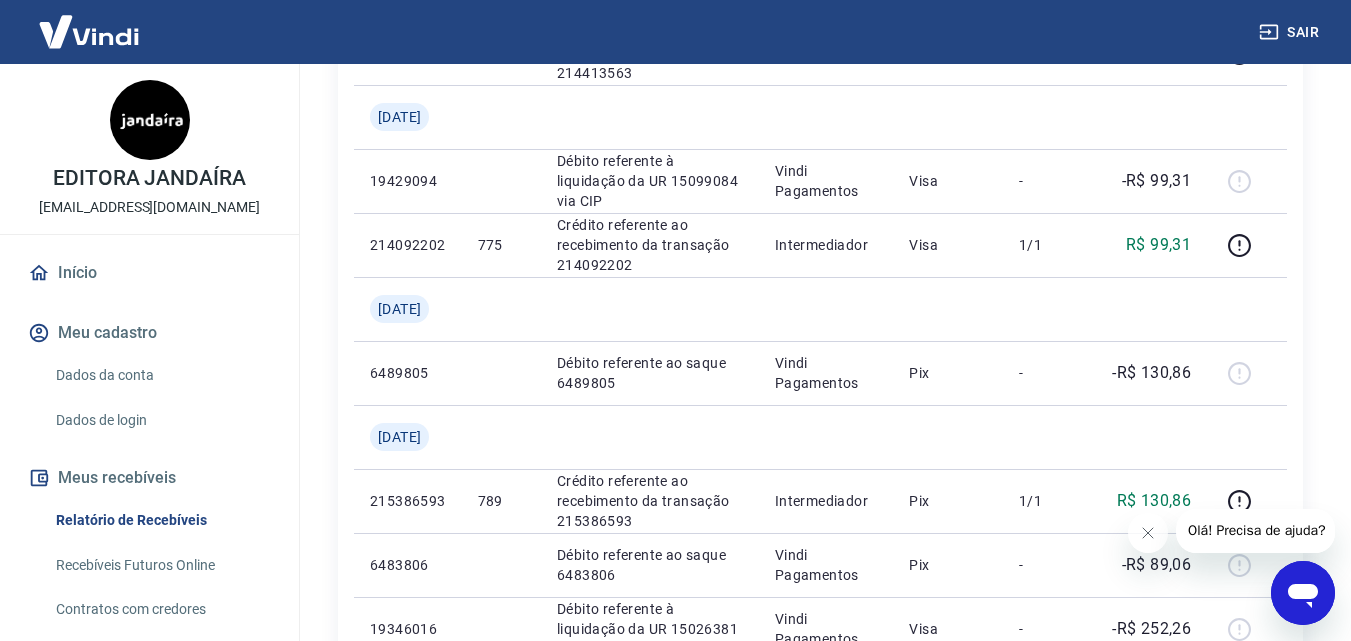 click on "Início" at bounding box center (149, 273) 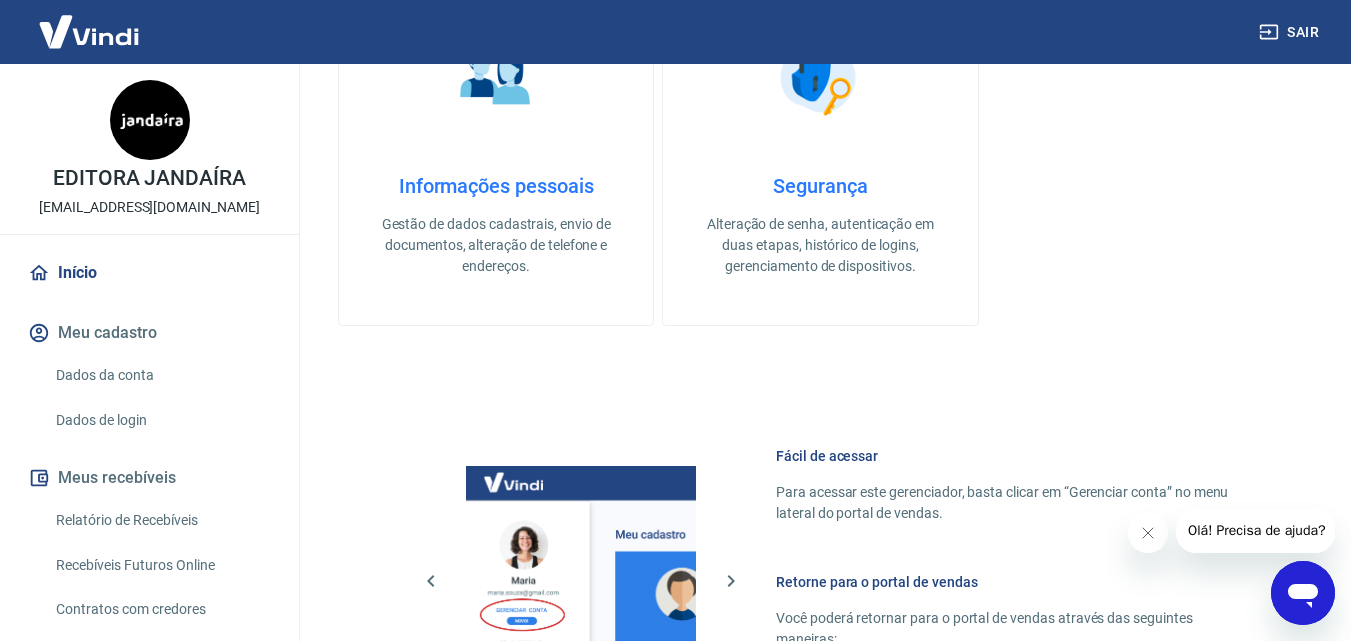 scroll, scrollTop: 100, scrollLeft: 0, axis: vertical 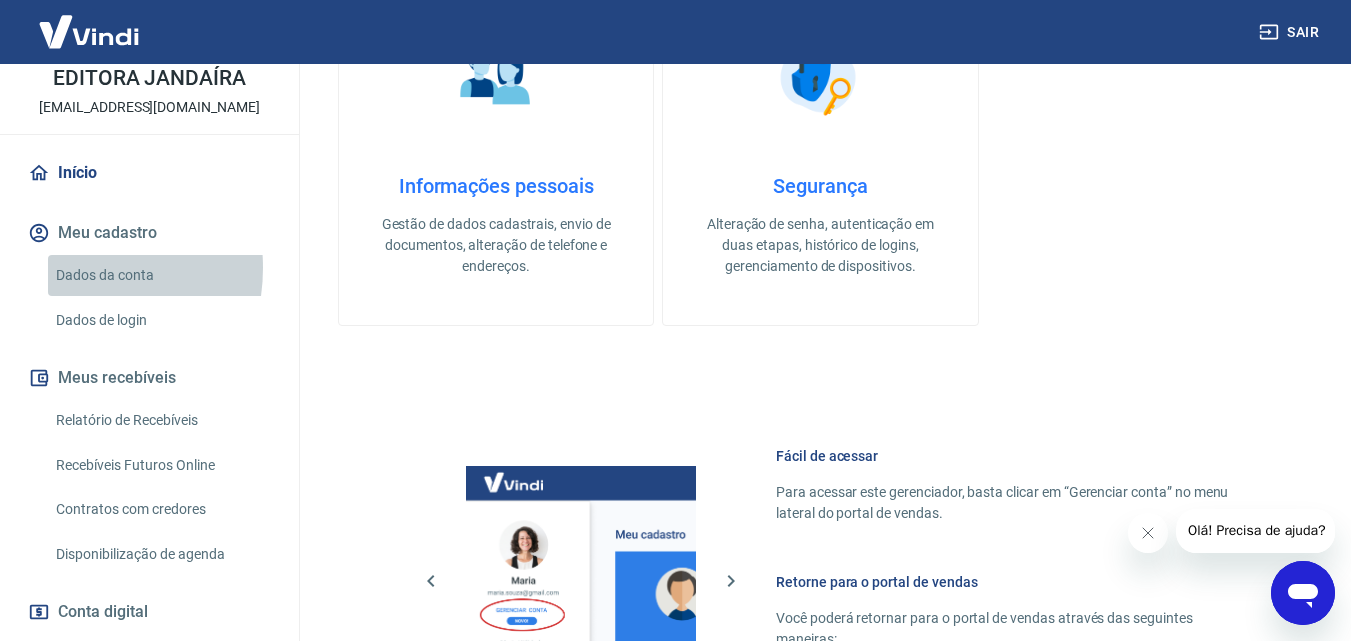 click on "Dados da conta" at bounding box center (161, 275) 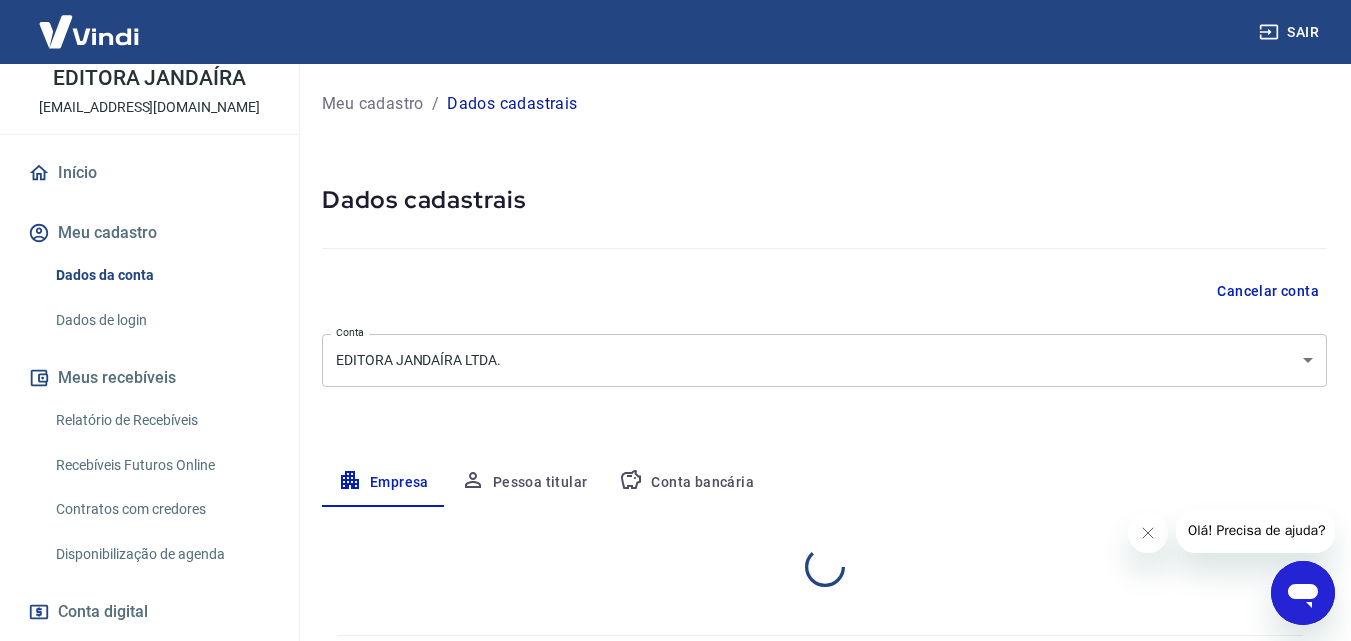 select on "SP" 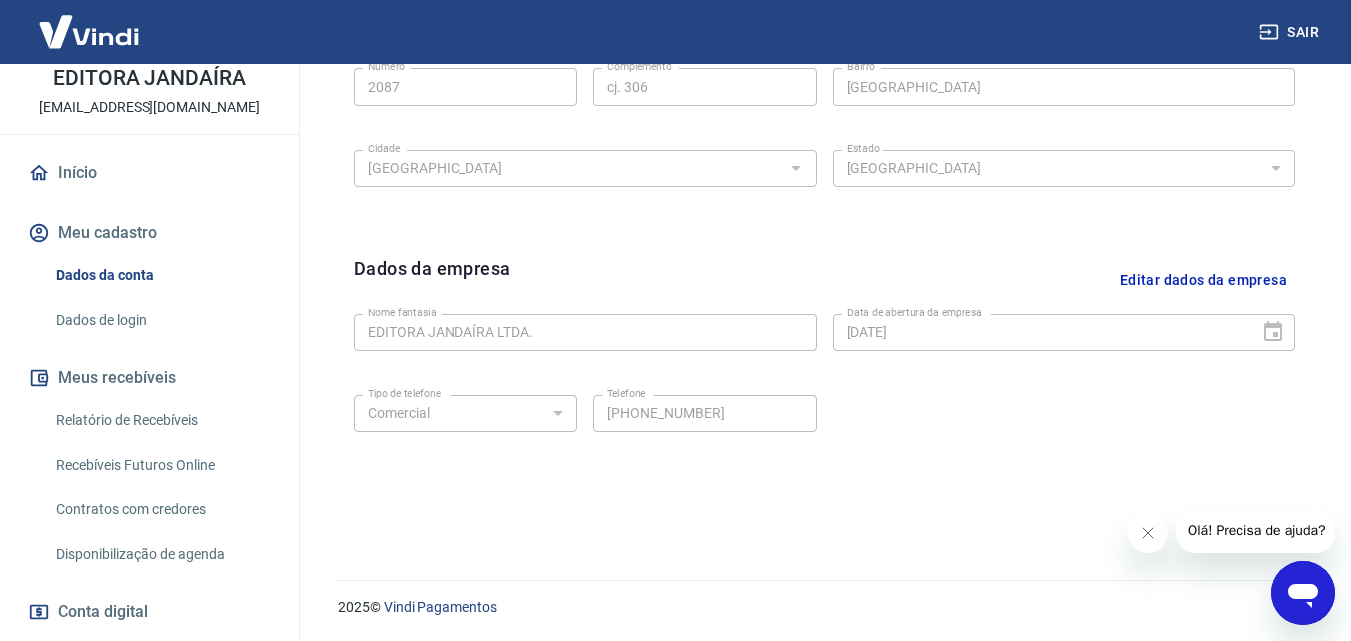 scroll, scrollTop: 801, scrollLeft: 0, axis: vertical 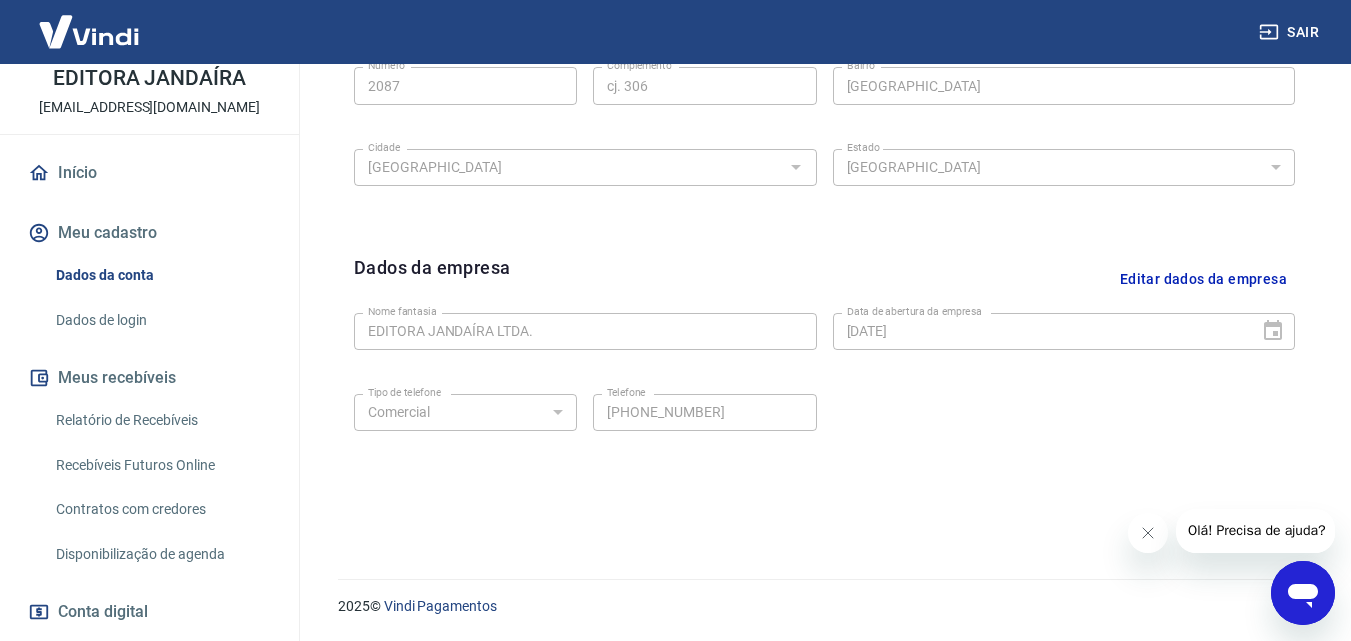 click on "Dados de login" at bounding box center (161, 320) 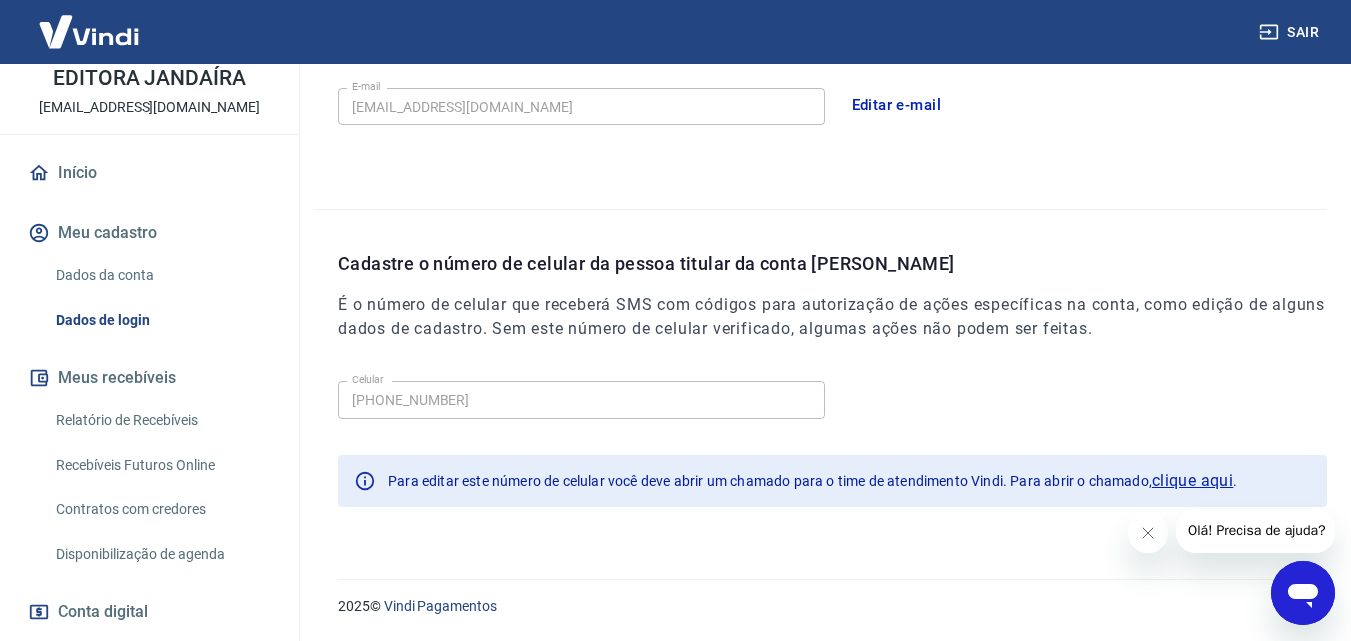 scroll, scrollTop: 624, scrollLeft: 0, axis: vertical 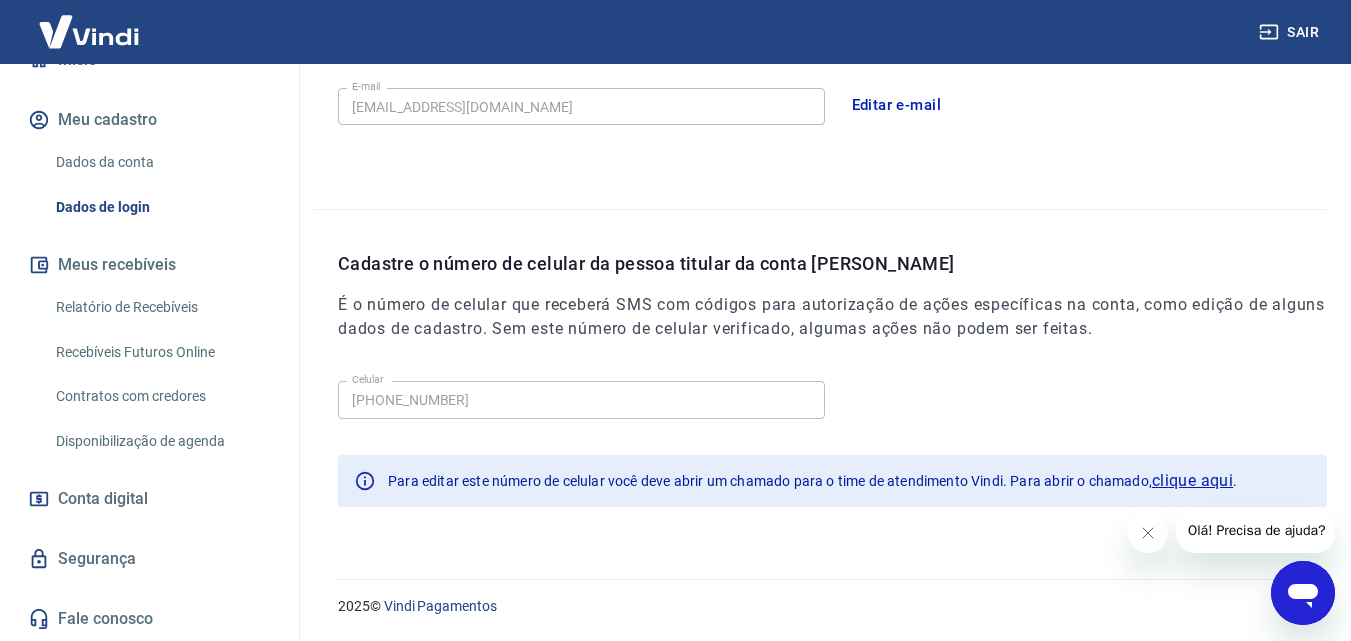click on "Relatório de Recebíveis" at bounding box center (161, 307) 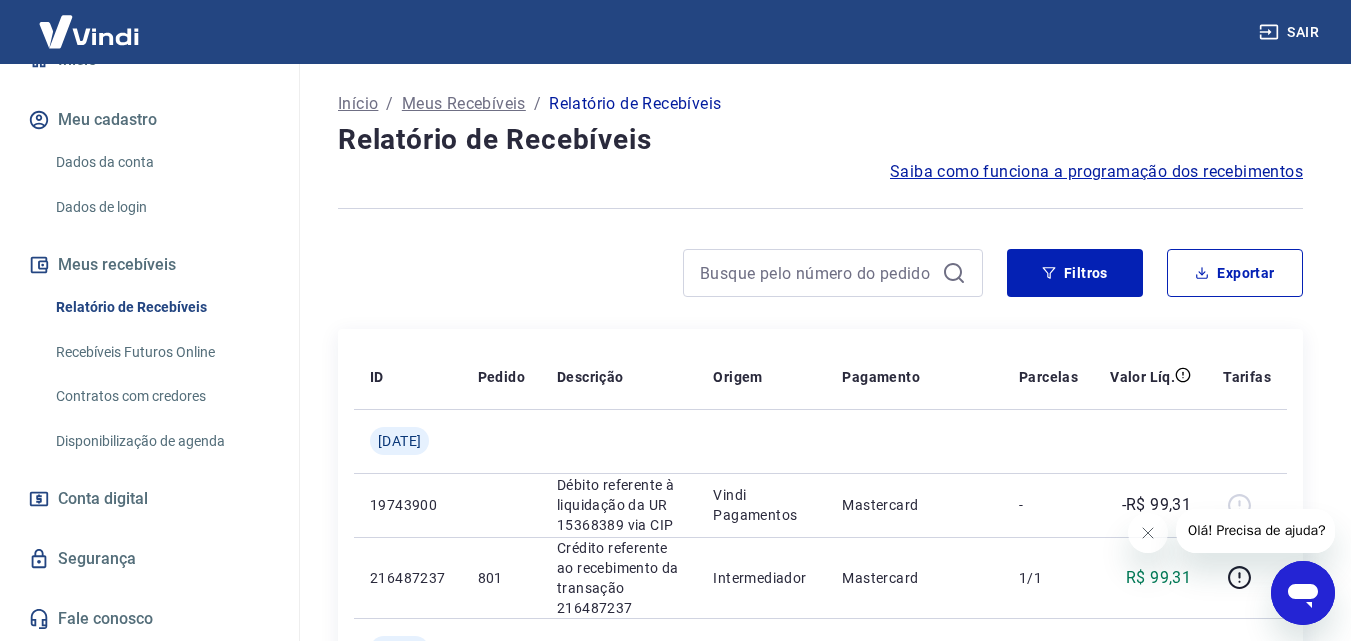 scroll, scrollTop: 200, scrollLeft: 0, axis: vertical 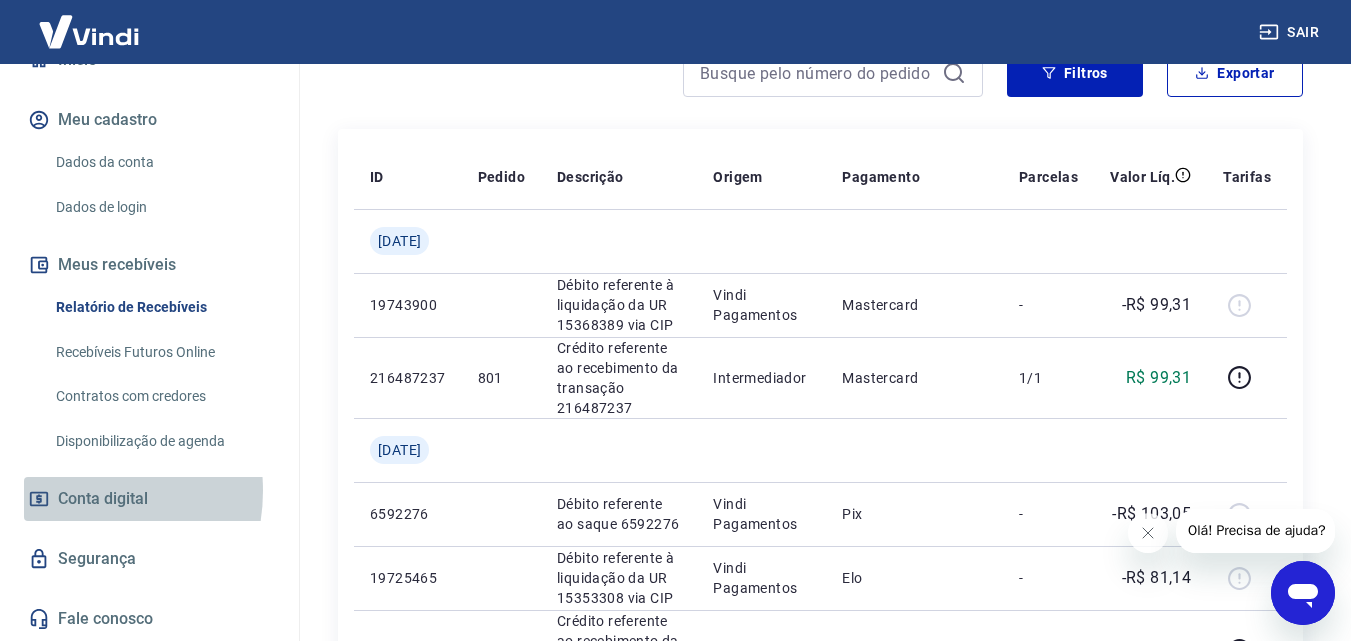 click on "Conta digital" at bounding box center [103, 499] 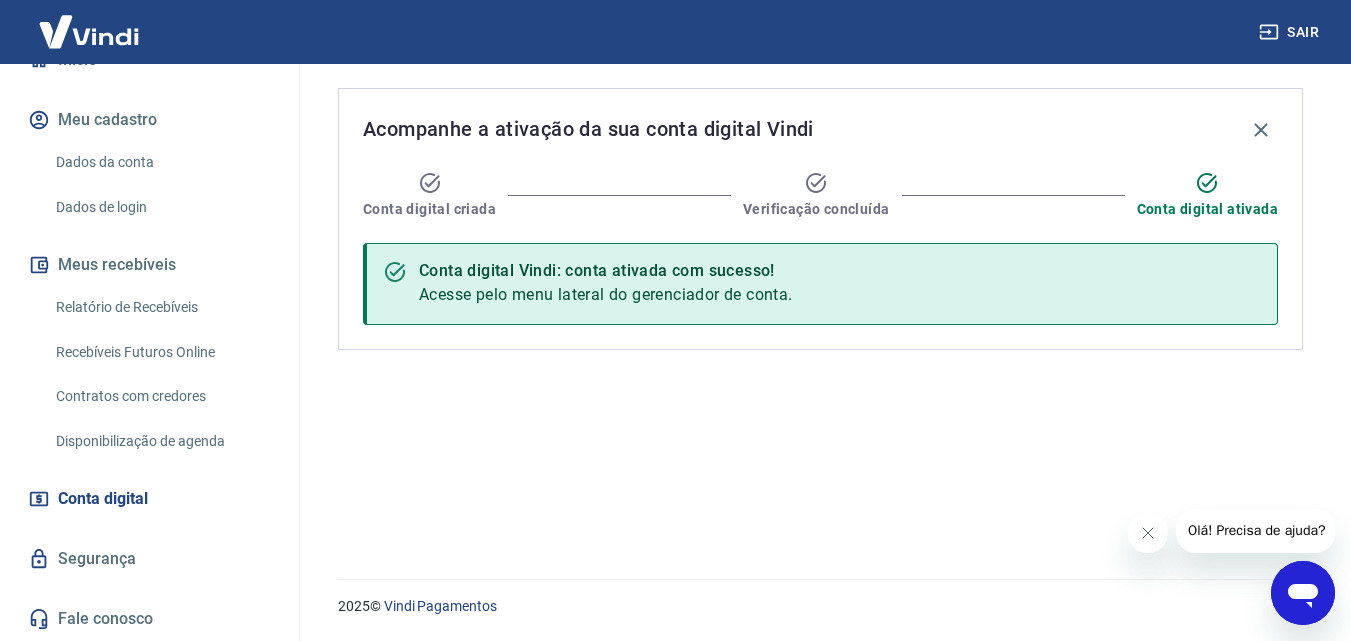 scroll, scrollTop: 0, scrollLeft: 0, axis: both 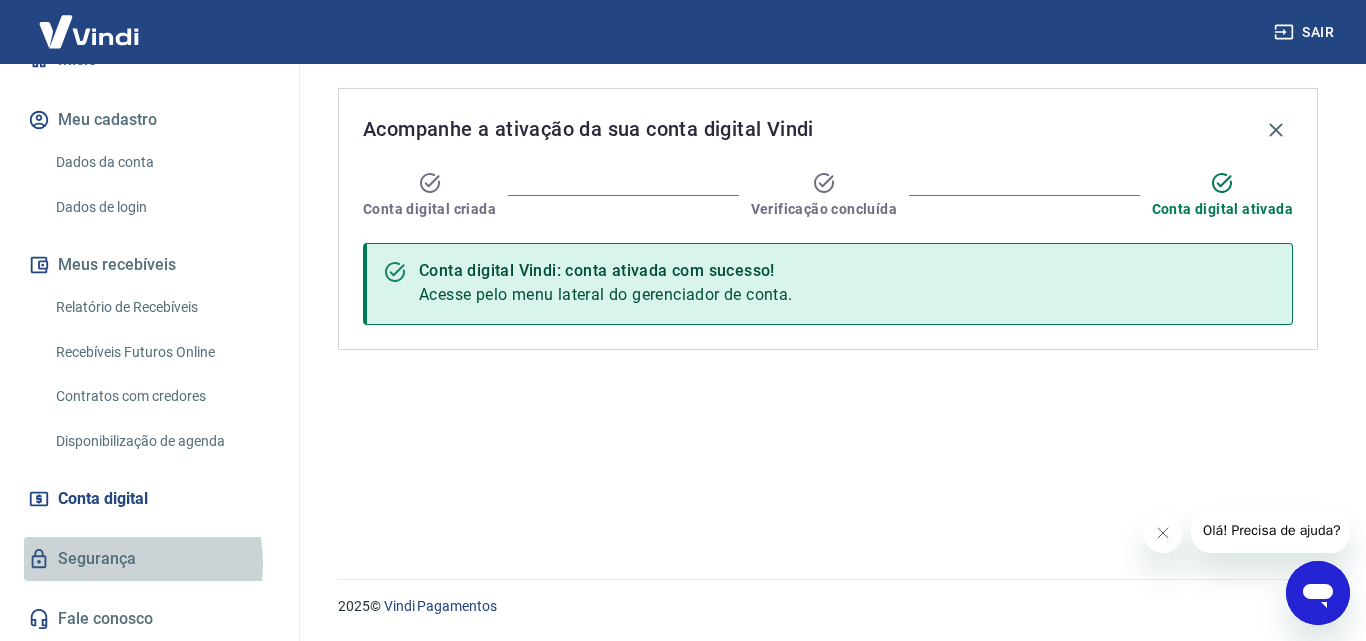 click on "Segurança" at bounding box center [149, 559] 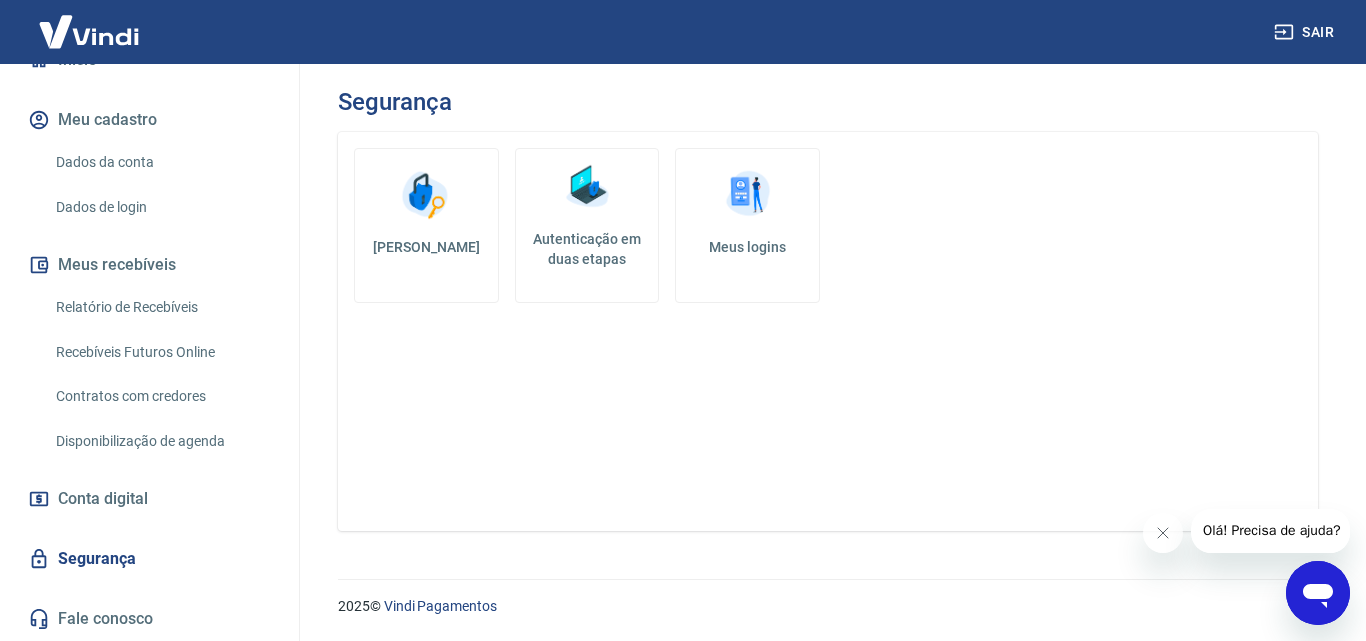 click on "Conta digital" at bounding box center (103, 499) 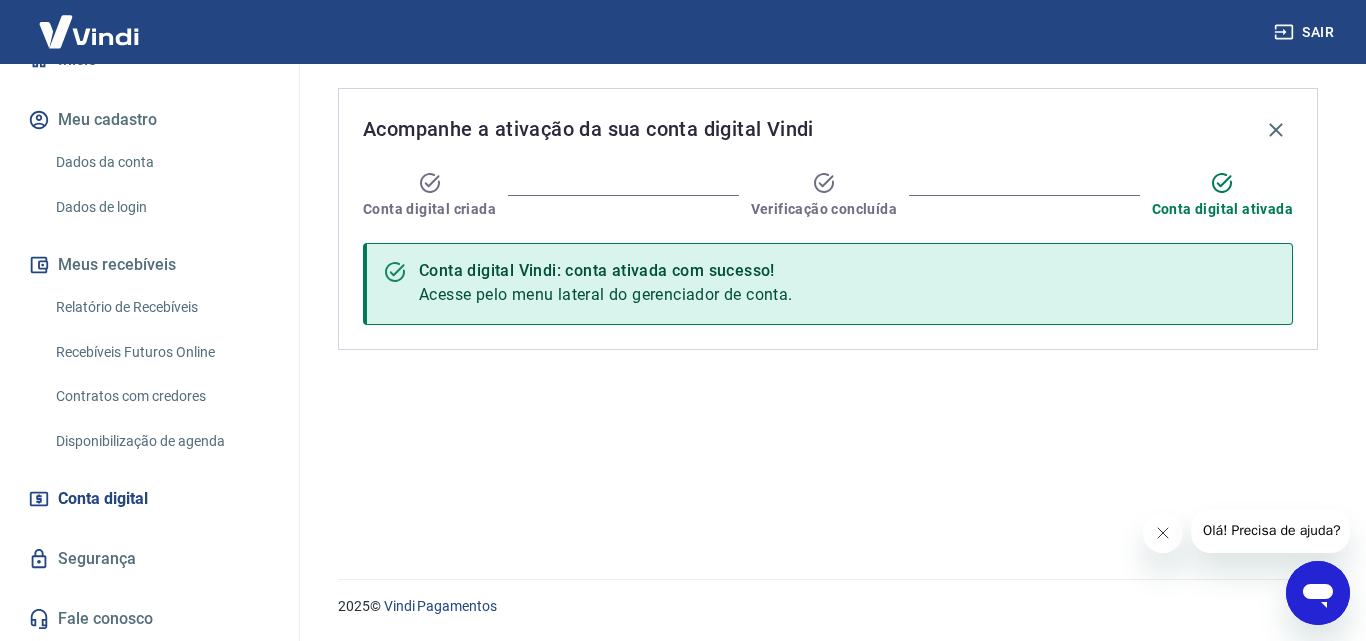 click 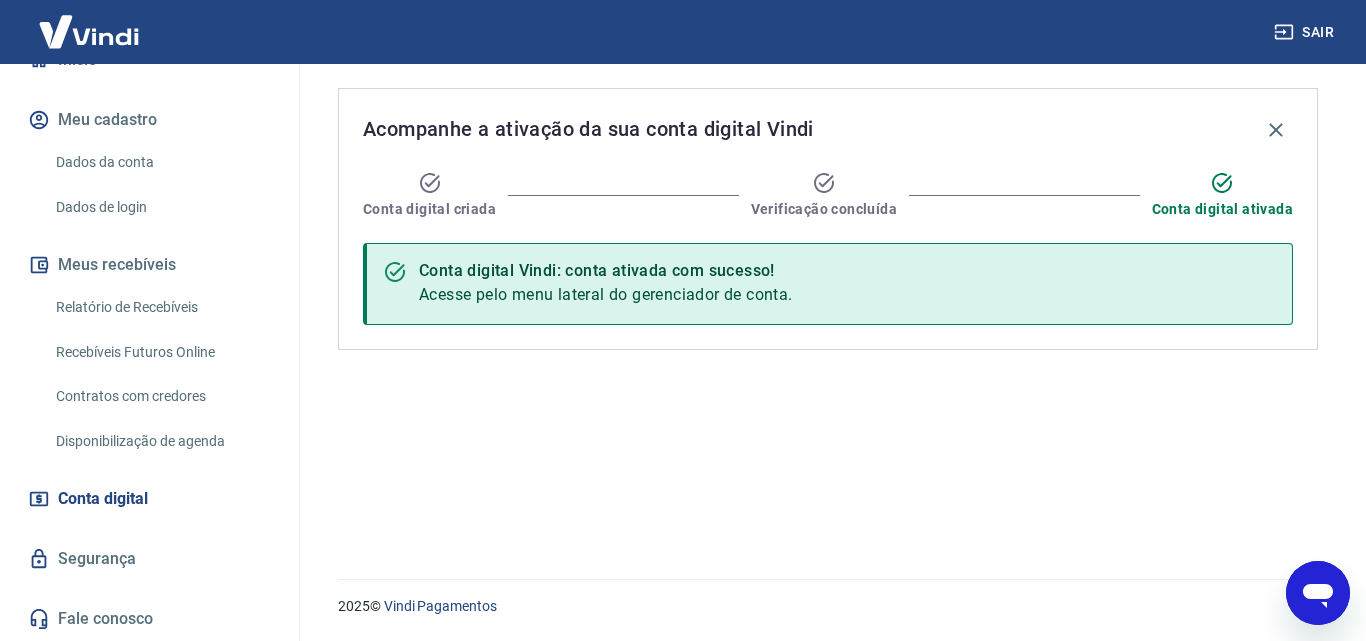 click on "Relatório de Recebíveis" at bounding box center [161, 307] 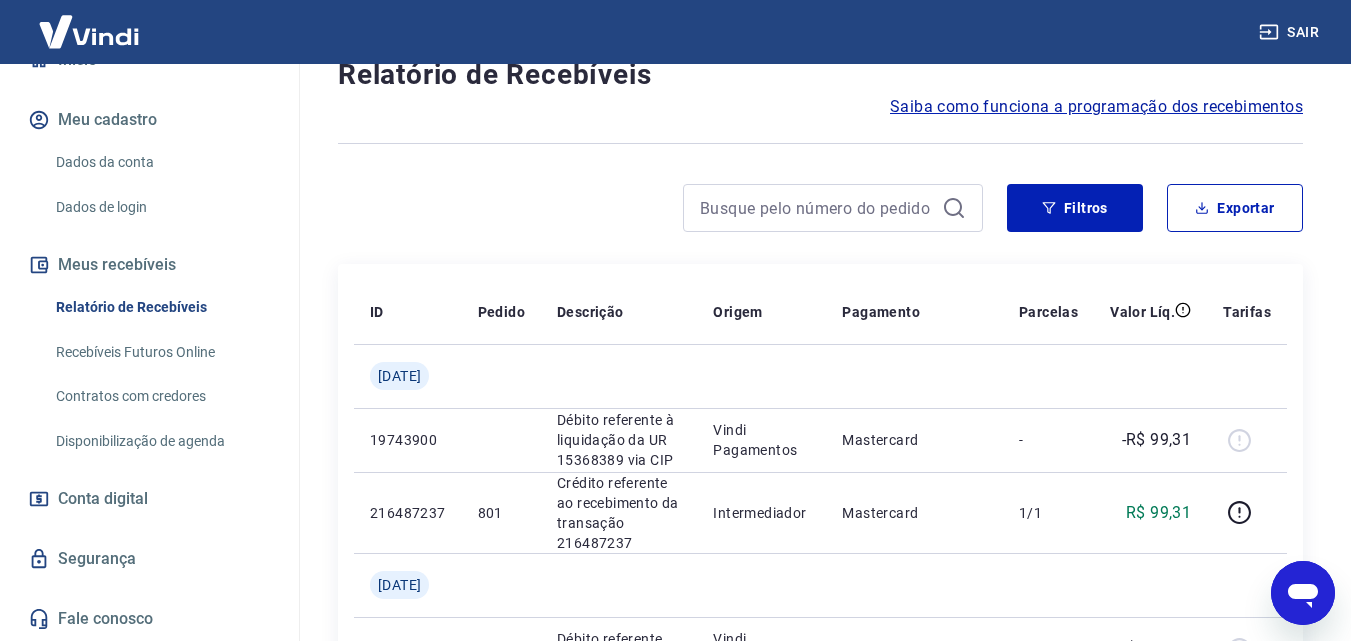 scroll, scrollTop: 200, scrollLeft: 0, axis: vertical 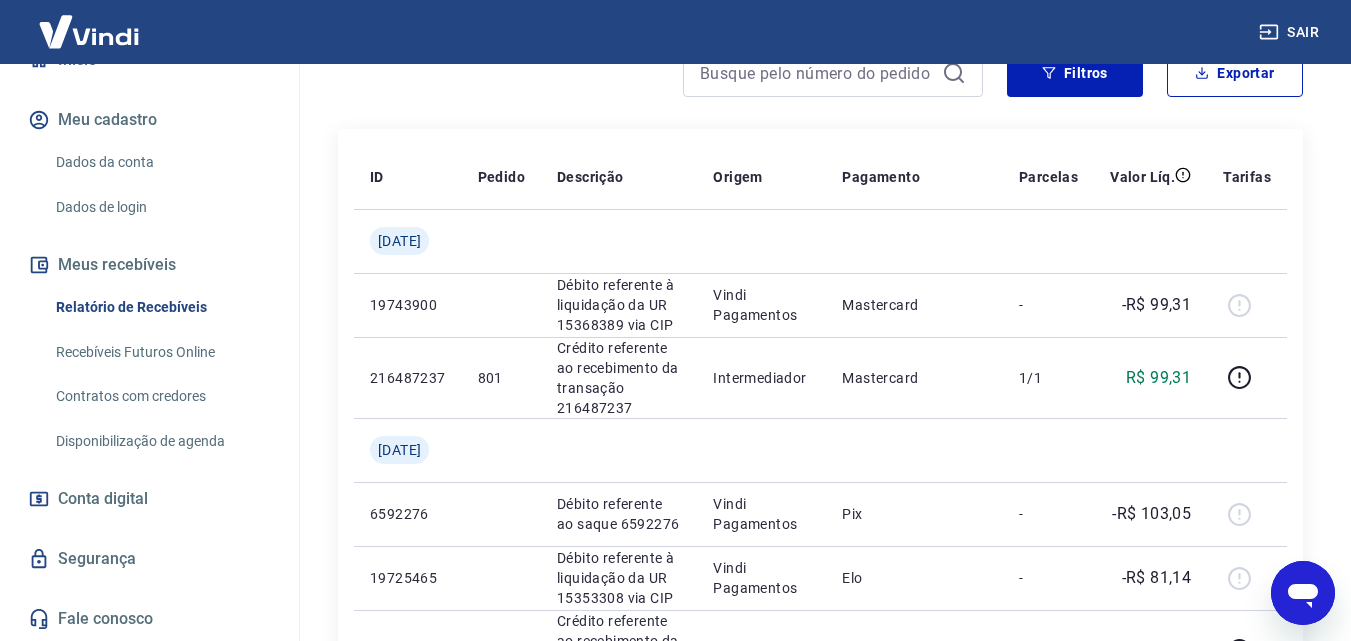 click on "Contratos com credores" at bounding box center [161, 396] 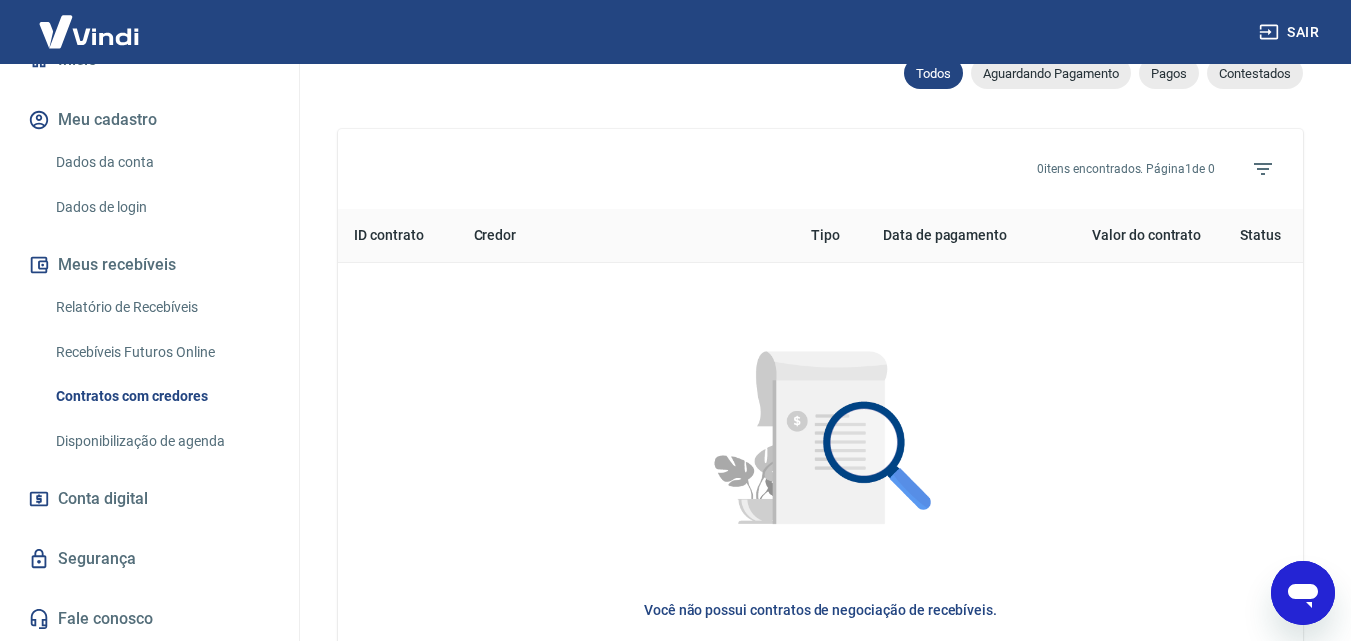 scroll, scrollTop: 700, scrollLeft: 0, axis: vertical 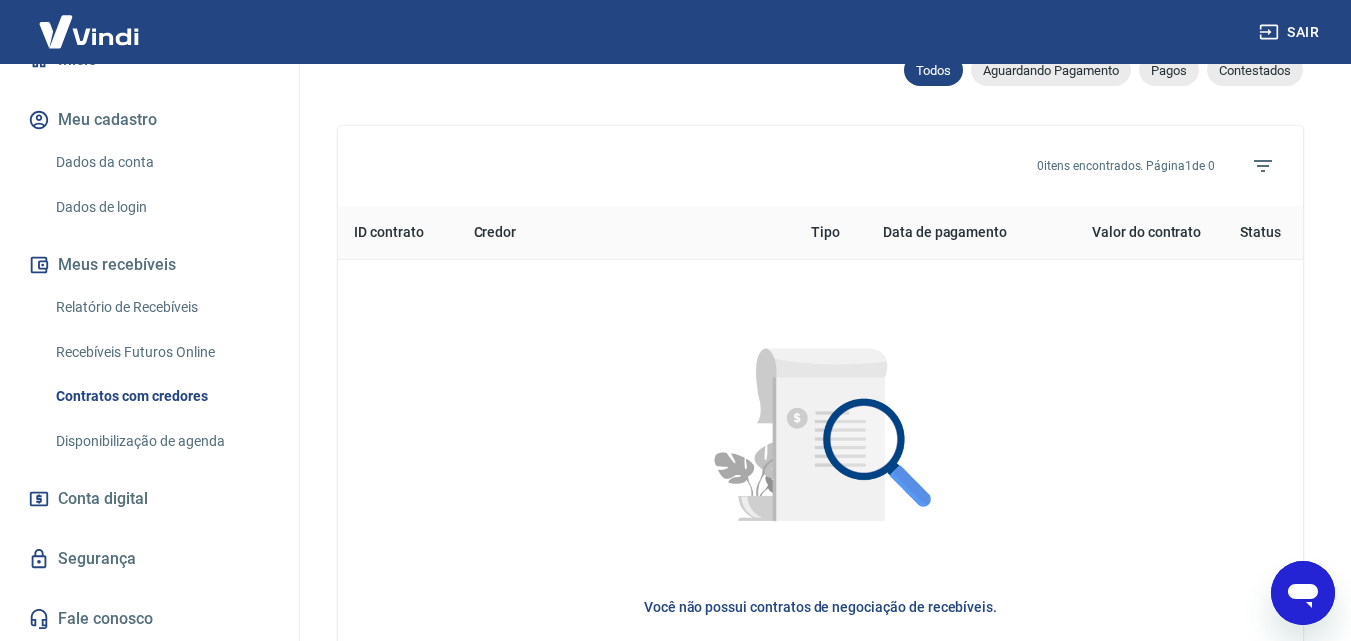 click on "Recebíveis Futuros Online" at bounding box center [161, 352] 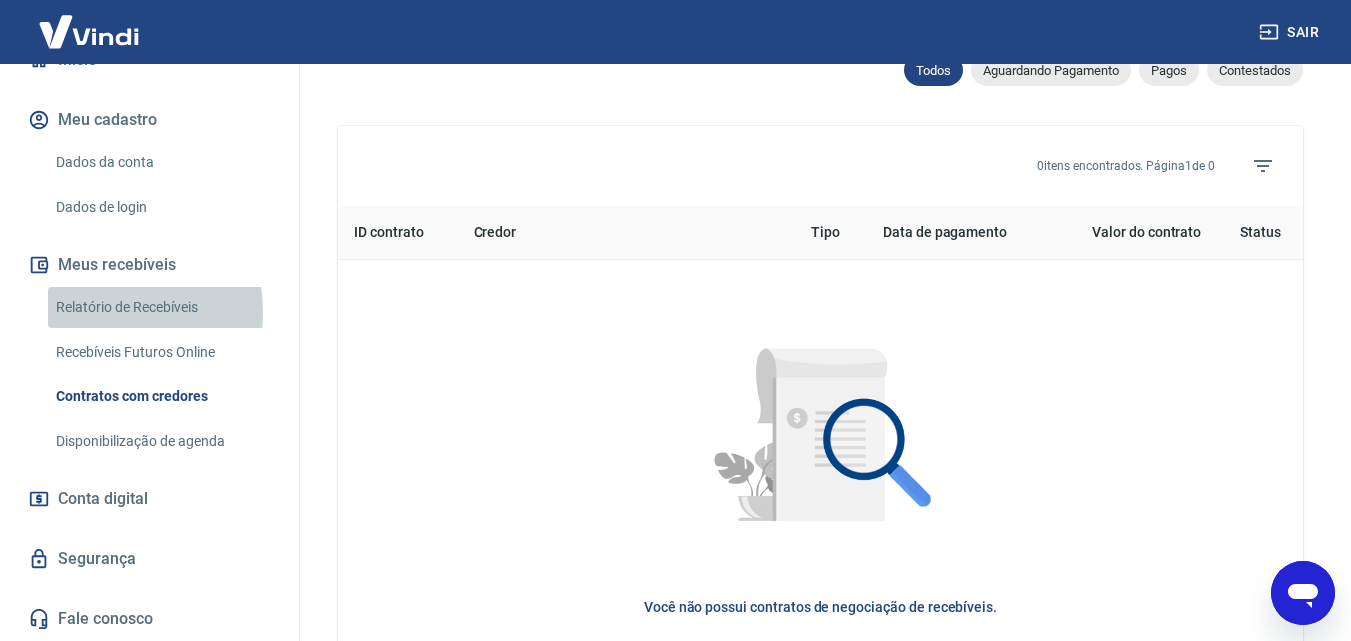 click on "Relatório de Recebíveis" at bounding box center (161, 307) 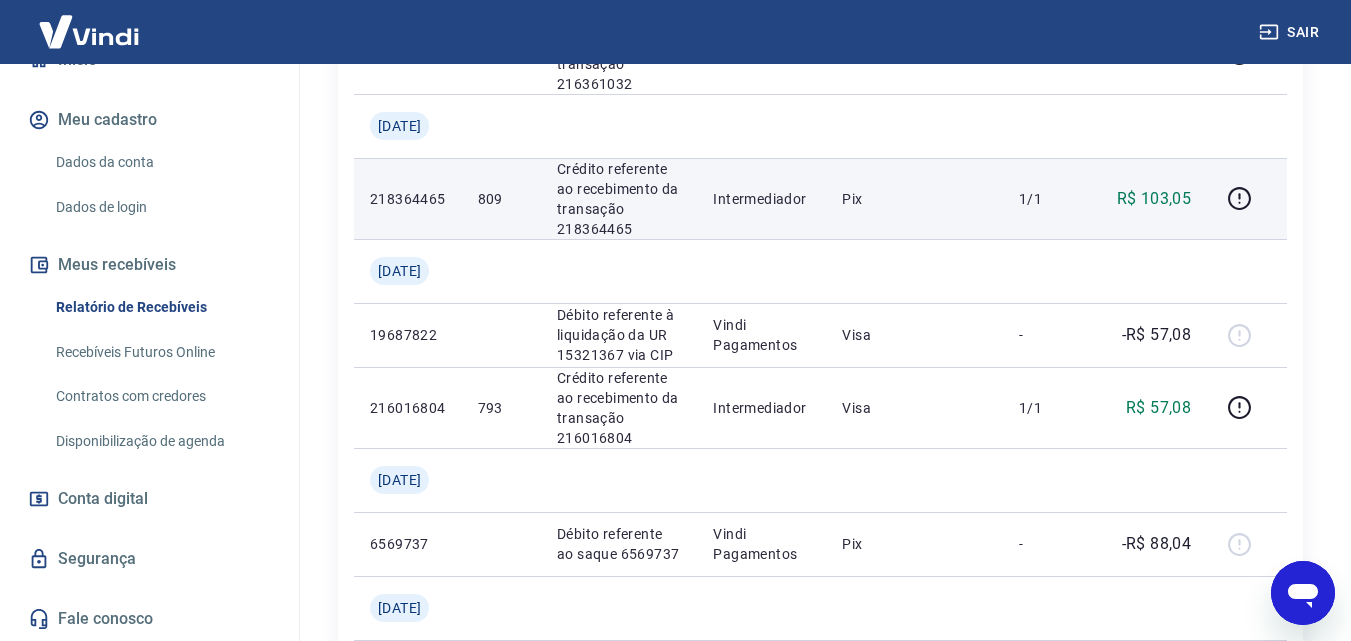 scroll, scrollTop: 800, scrollLeft: 0, axis: vertical 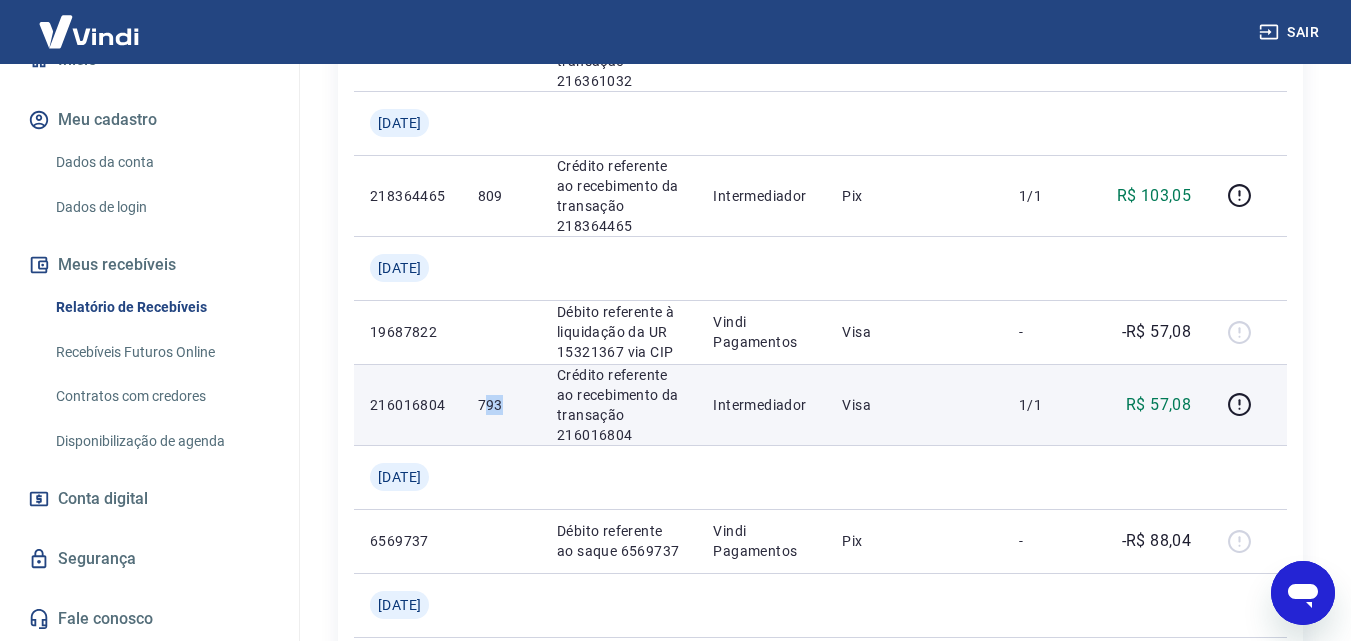 drag, startPoint x: 496, startPoint y: 452, endPoint x: 523, endPoint y: 451, distance: 27.018513 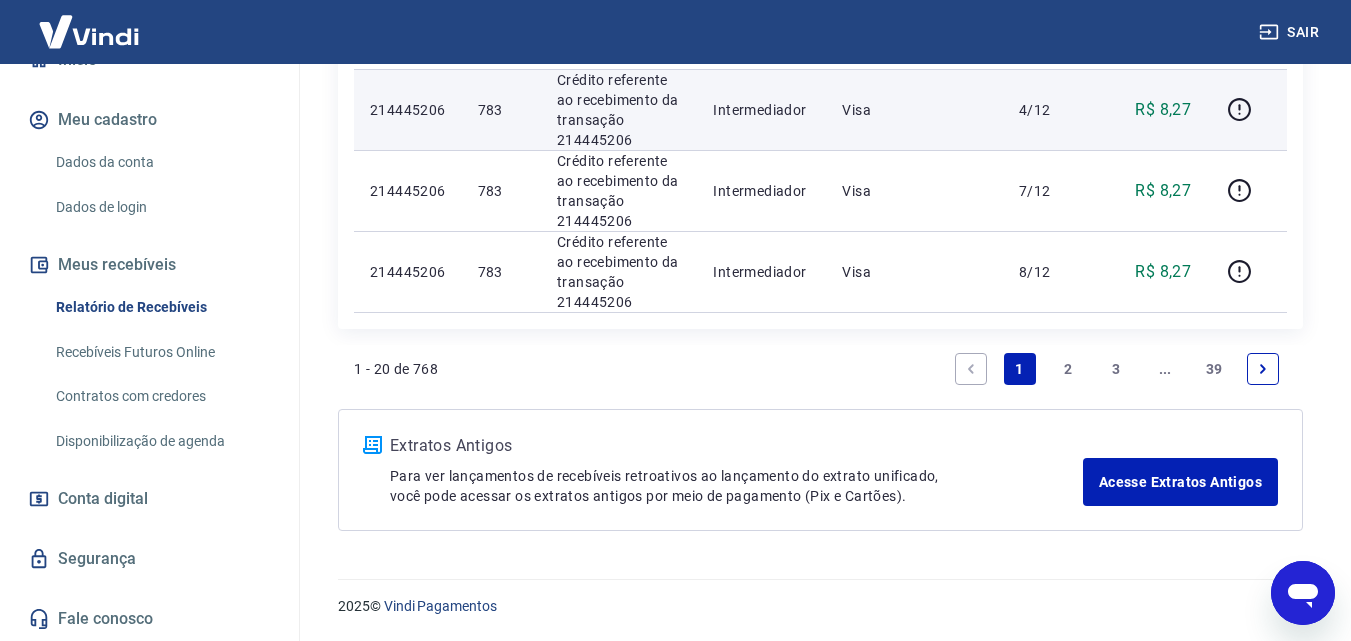 scroll, scrollTop: 2242, scrollLeft: 0, axis: vertical 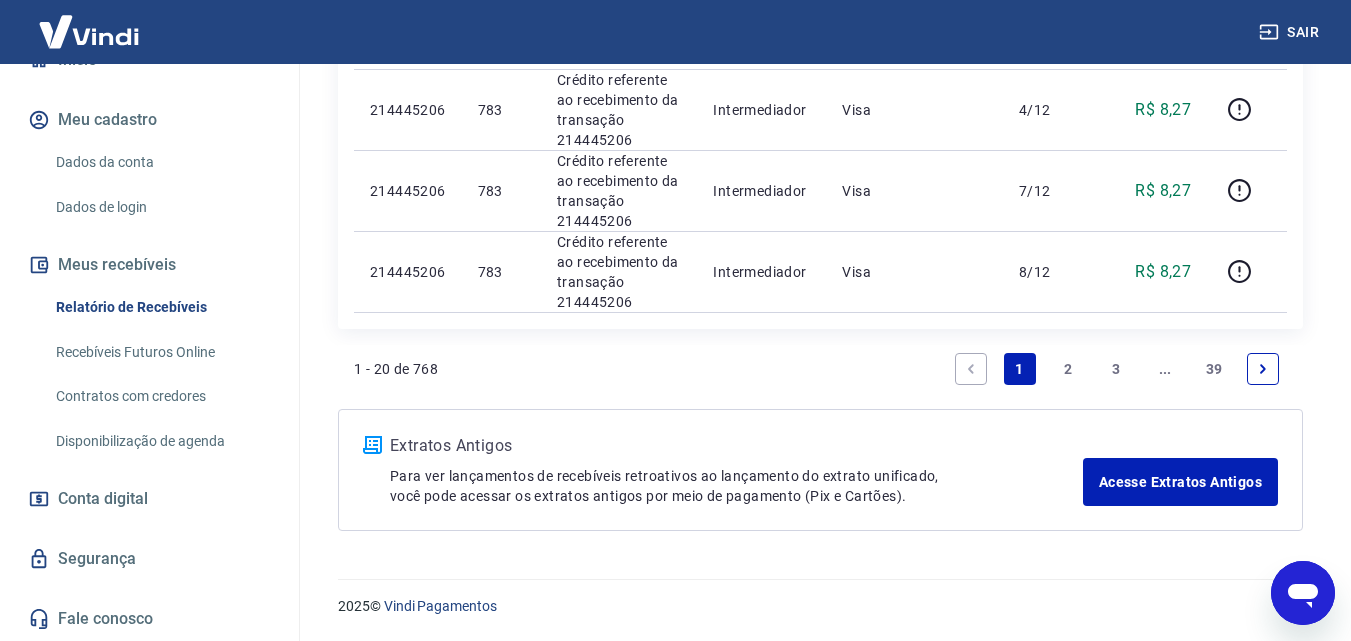 click on "2" at bounding box center [1068, 369] 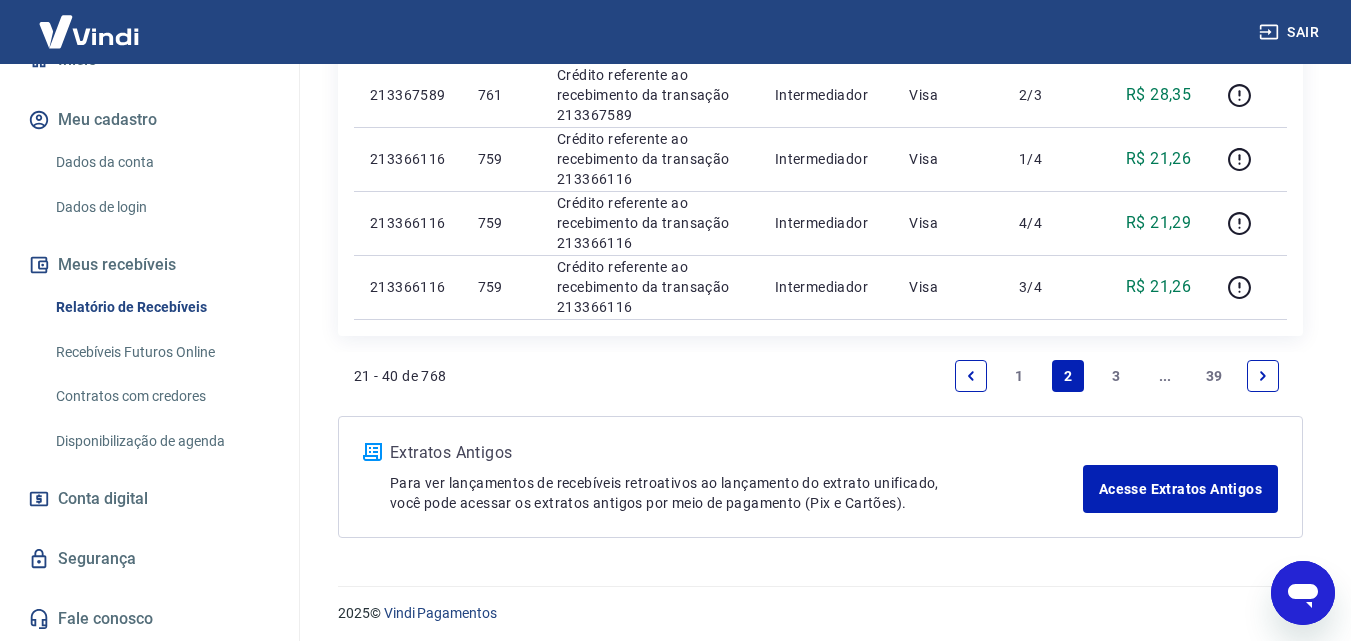scroll, scrollTop: 1633, scrollLeft: 0, axis: vertical 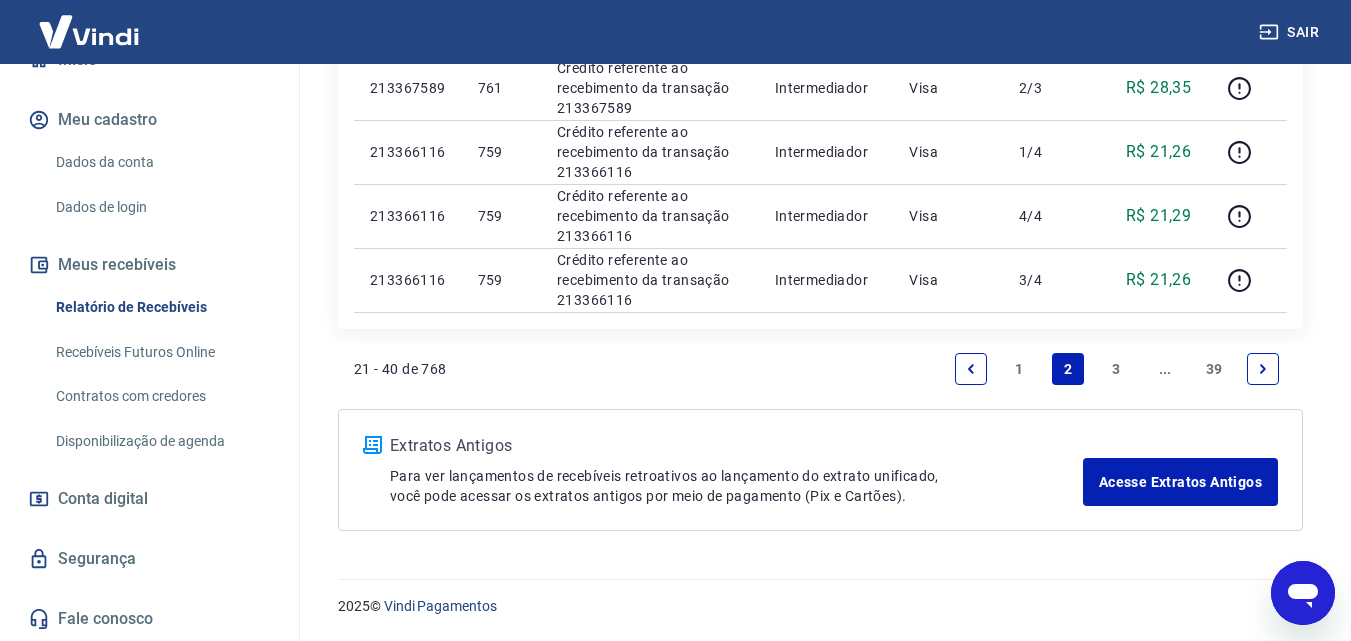 click on "1" at bounding box center [1020, 369] 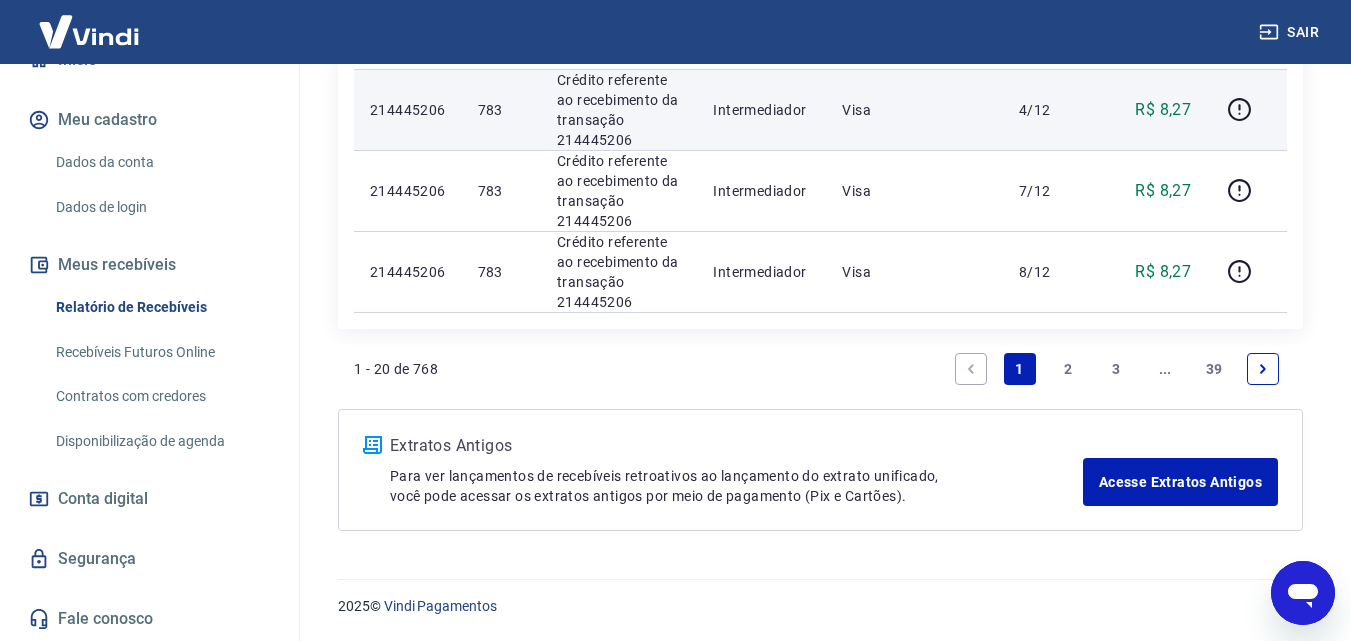 scroll, scrollTop: 2242, scrollLeft: 0, axis: vertical 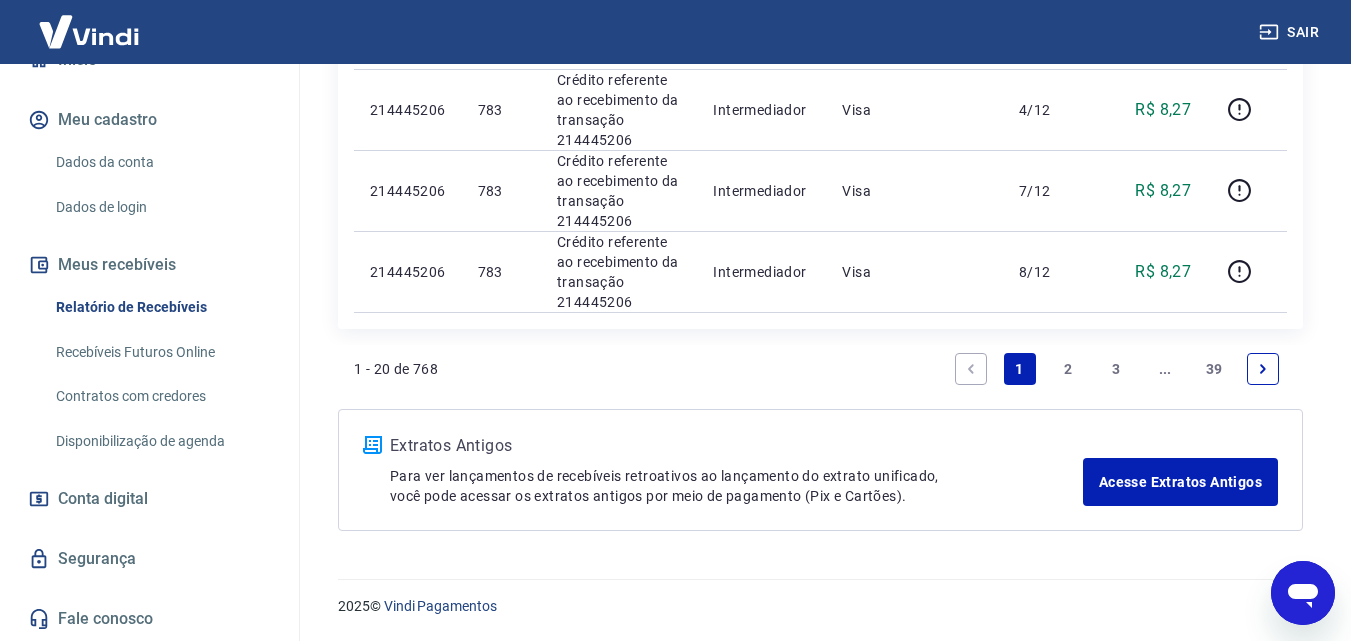click on "2" at bounding box center [1068, 369] 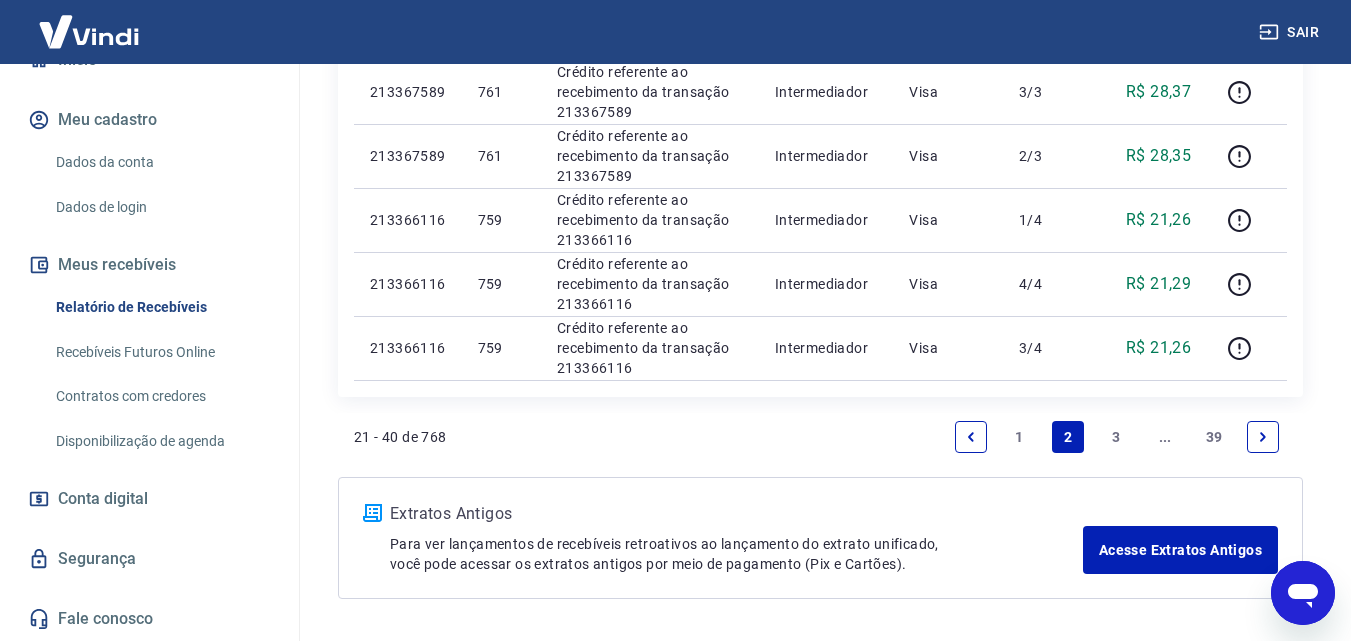 scroll, scrollTop: 1600, scrollLeft: 0, axis: vertical 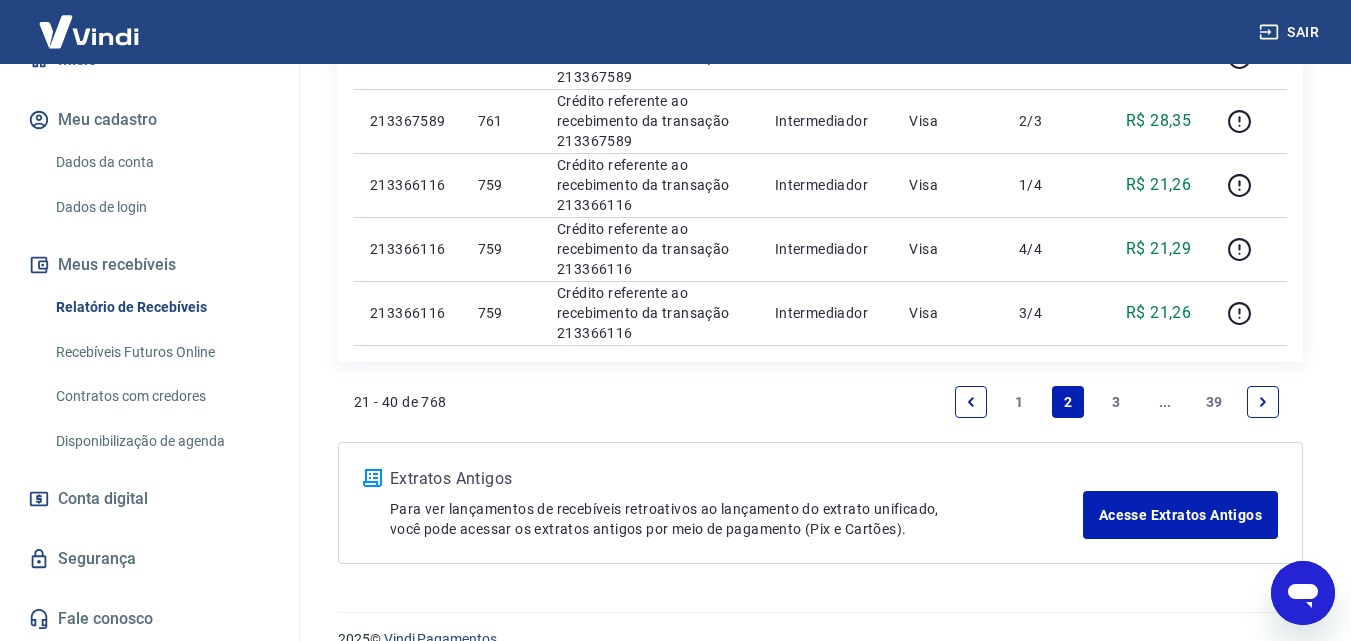 click on "3" at bounding box center (1117, 402) 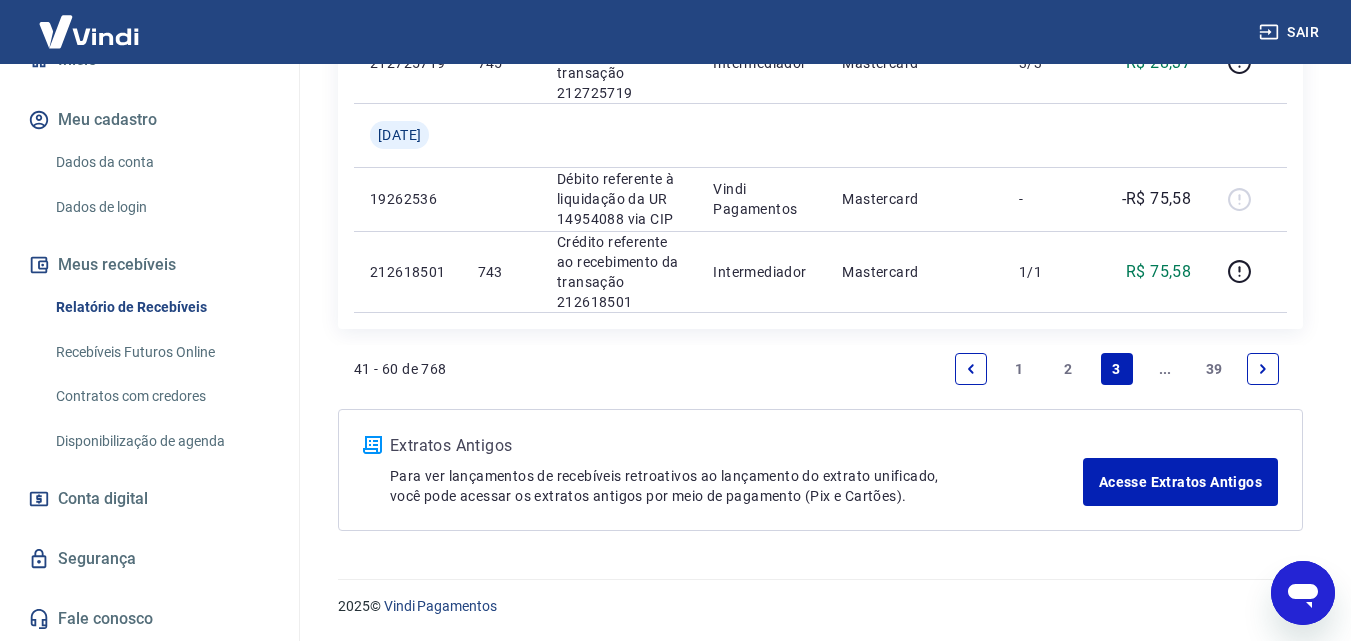 scroll, scrollTop: 2000, scrollLeft: 0, axis: vertical 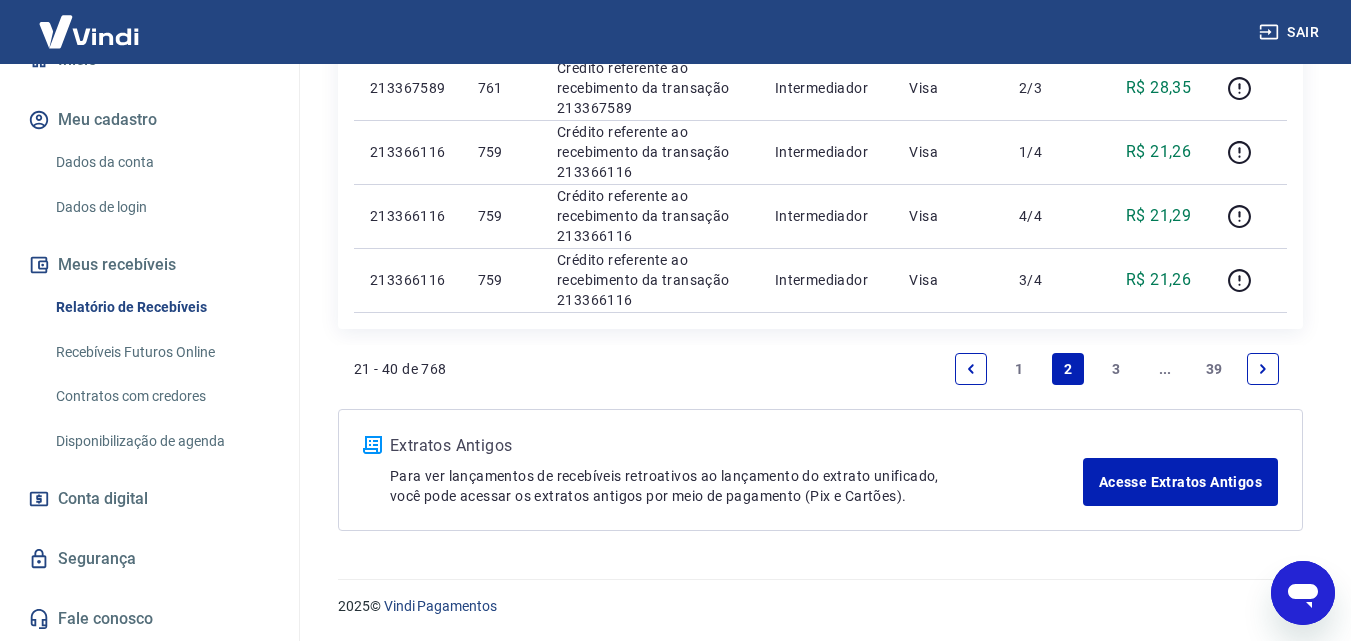 click on "3" at bounding box center (1117, 369) 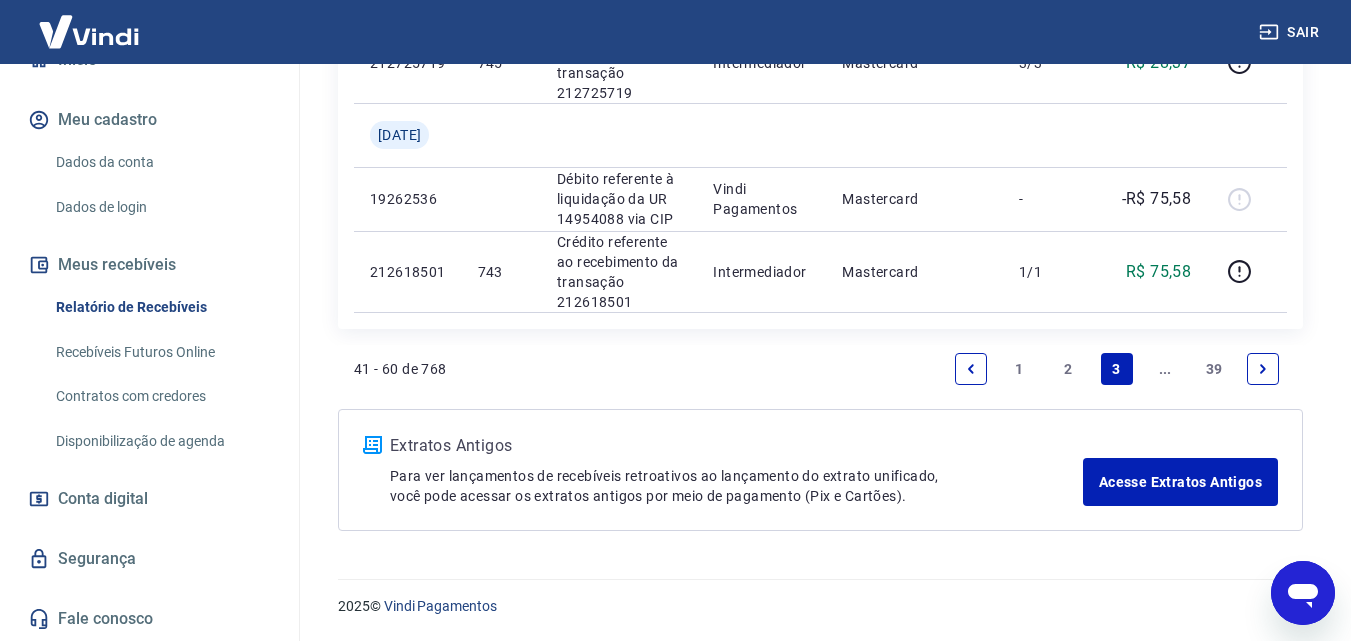 scroll, scrollTop: 2067, scrollLeft: 0, axis: vertical 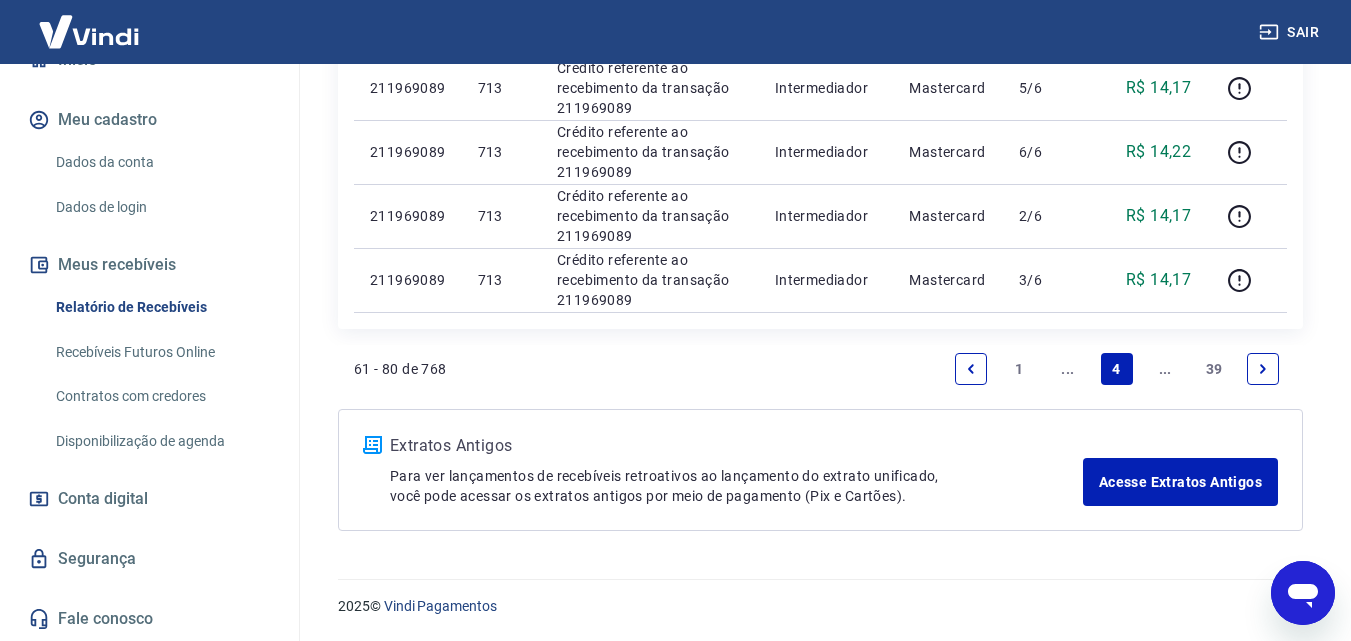 click on "..." at bounding box center (1068, 369) 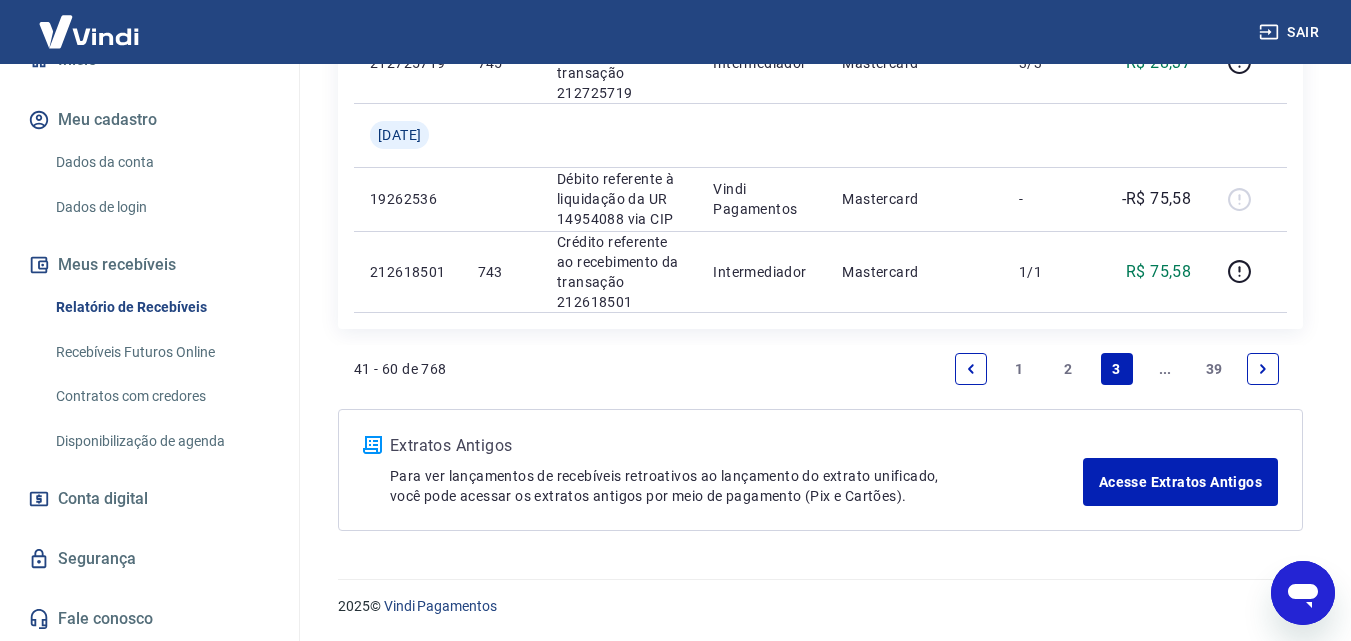 scroll, scrollTop: 2067, scrollLeft: 0, axis: vertical 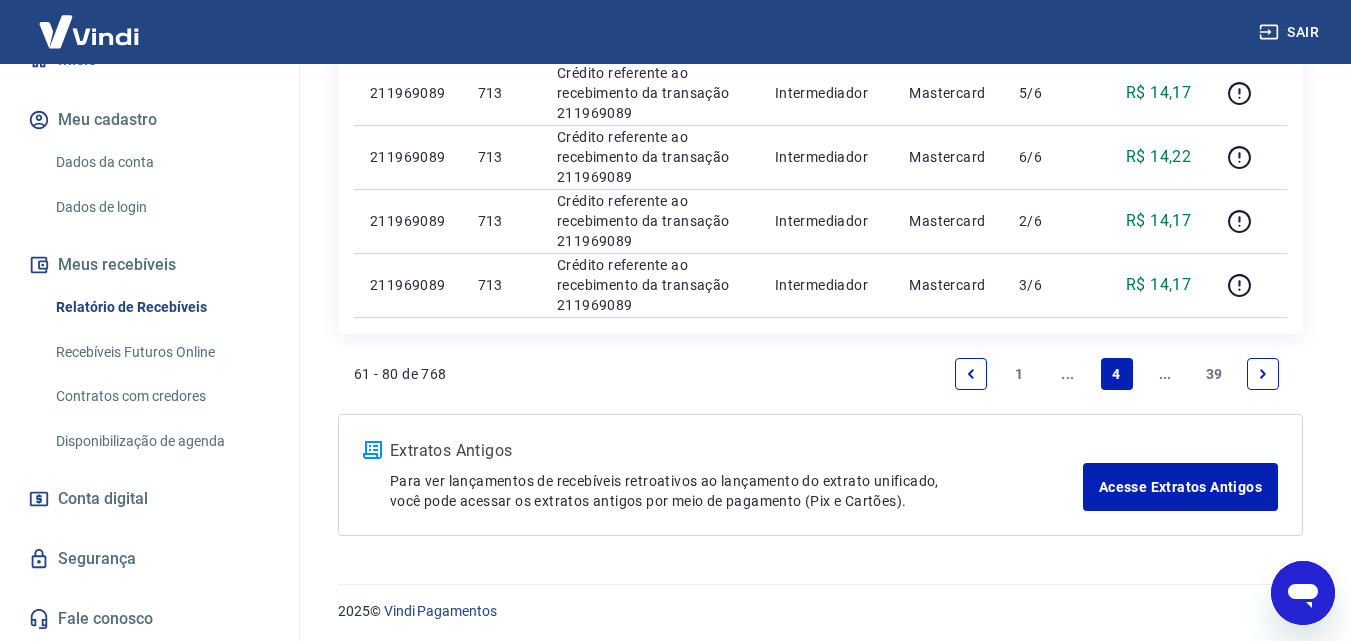 click on "..." at bounding box center [1165, 374] 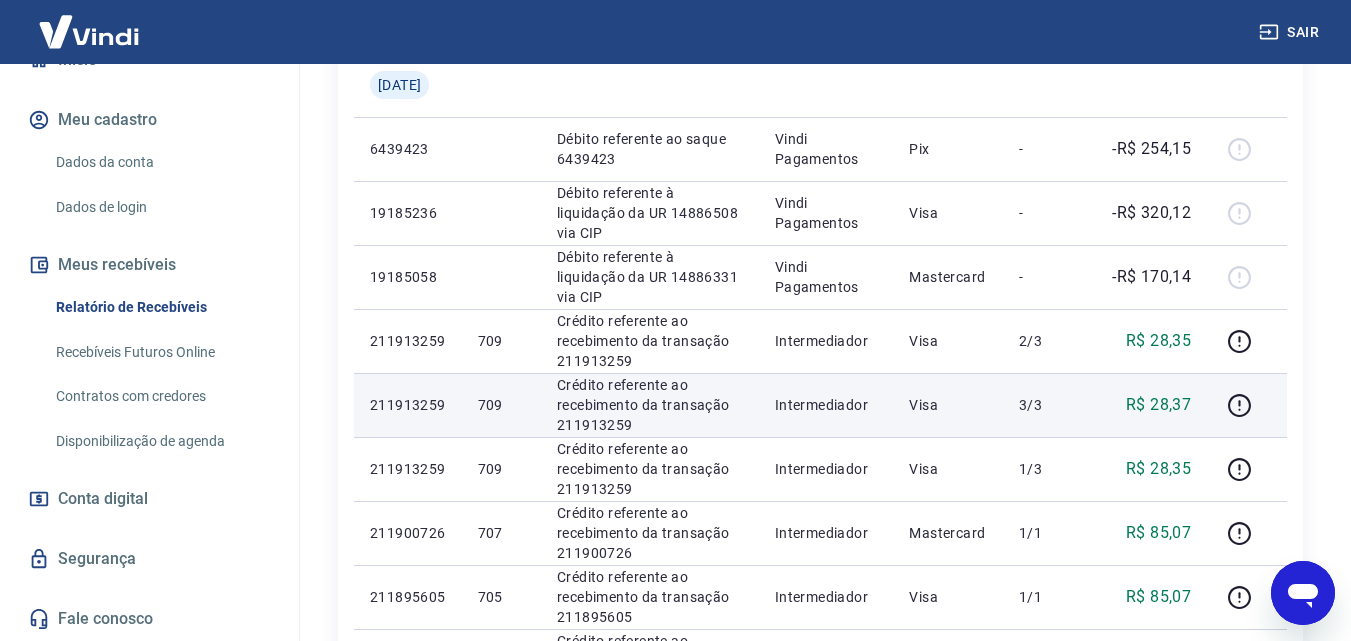scroll, scrollTop: 500, scrollLeft: 0, axis: vertical 